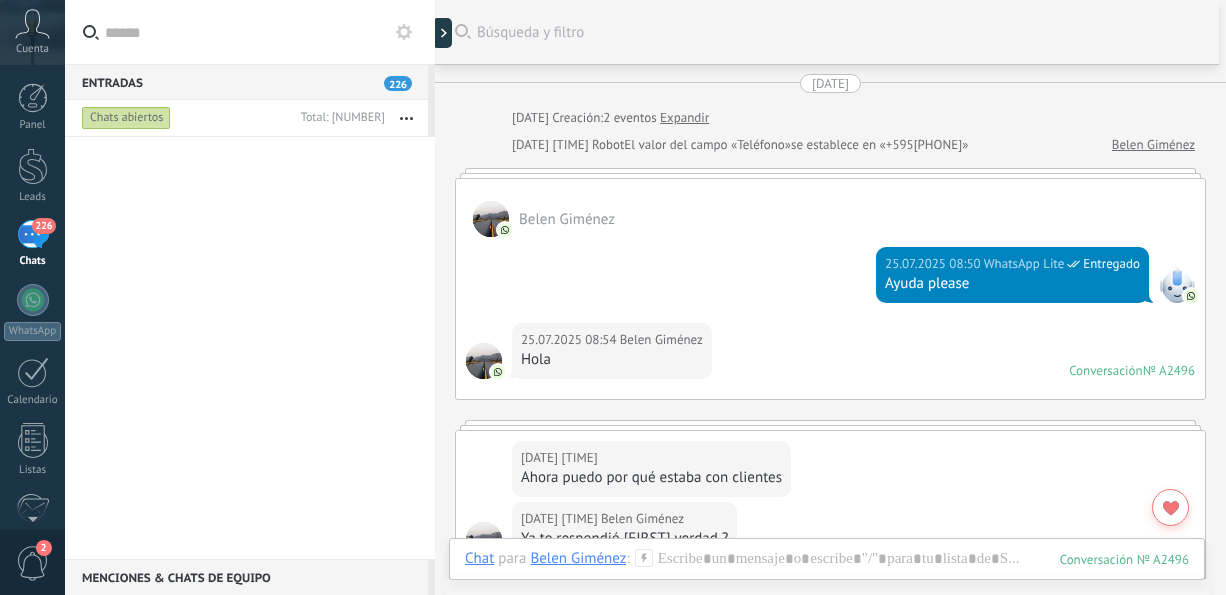 scroll, scrollTop: 0, scrollLeft: 0, axis: both 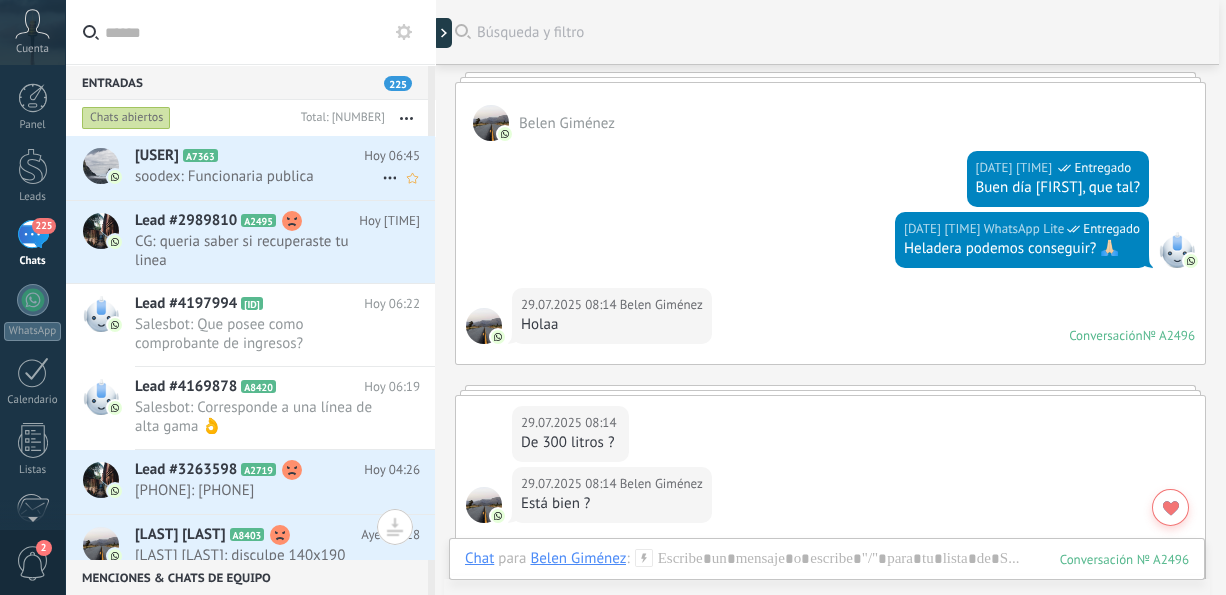 click on "soodex: Funcionaria publica" at bounding box center (258, 176) 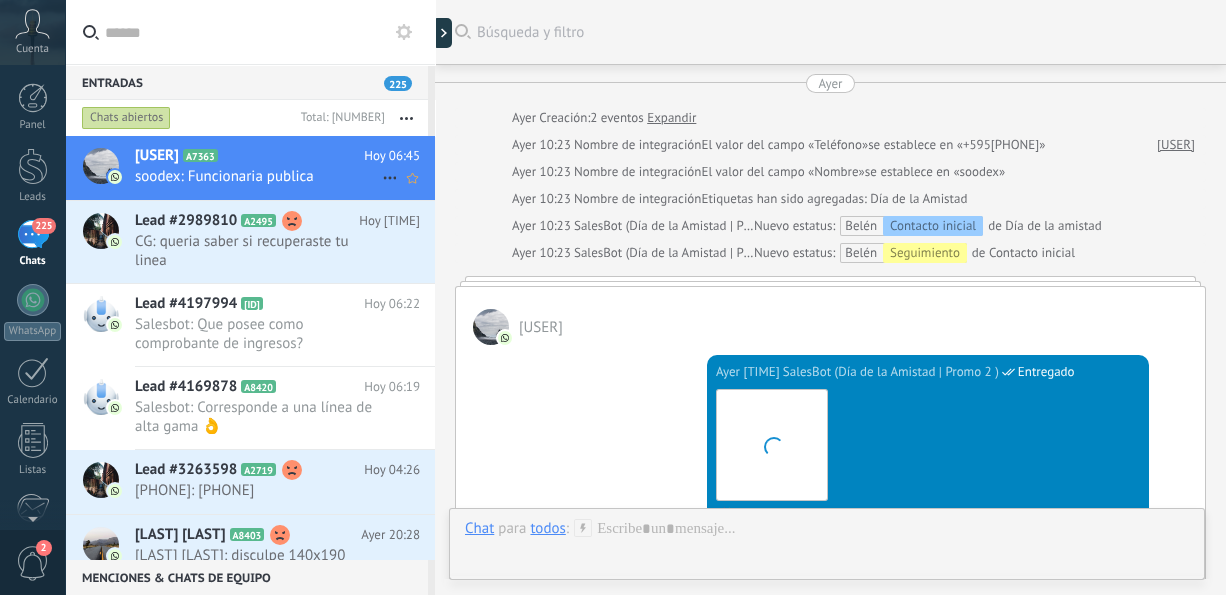 scroll, scrollTop: 1460, scrollLeft: 0, axis: vertical 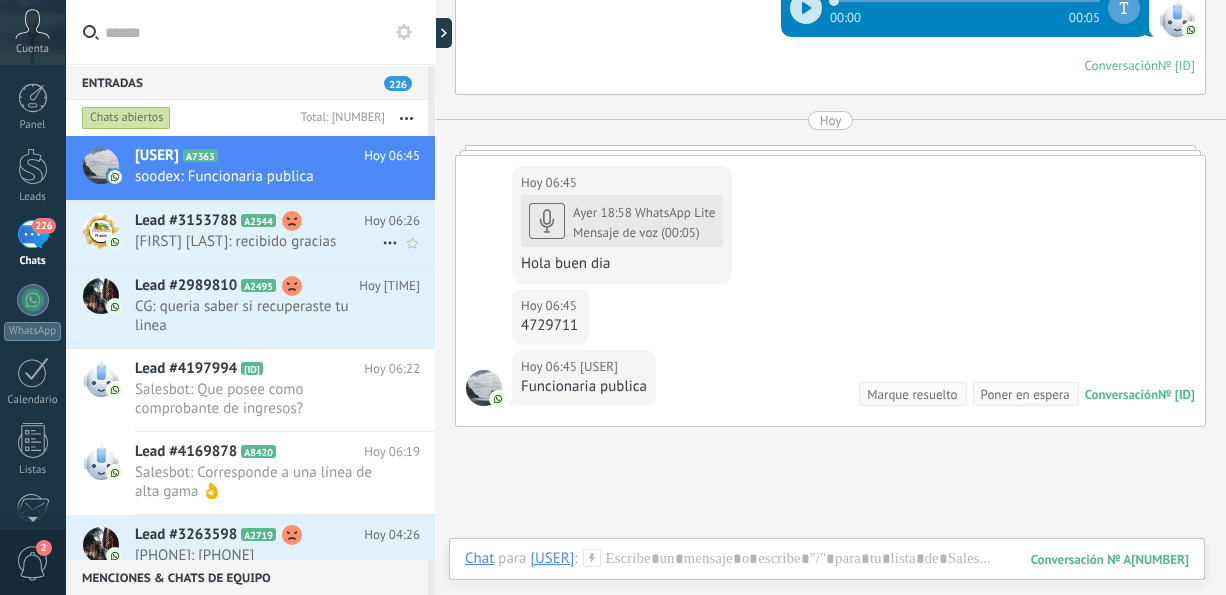 click on "[FIRST] [LAST]: recibido gracias" at bounding box center [258, 241] 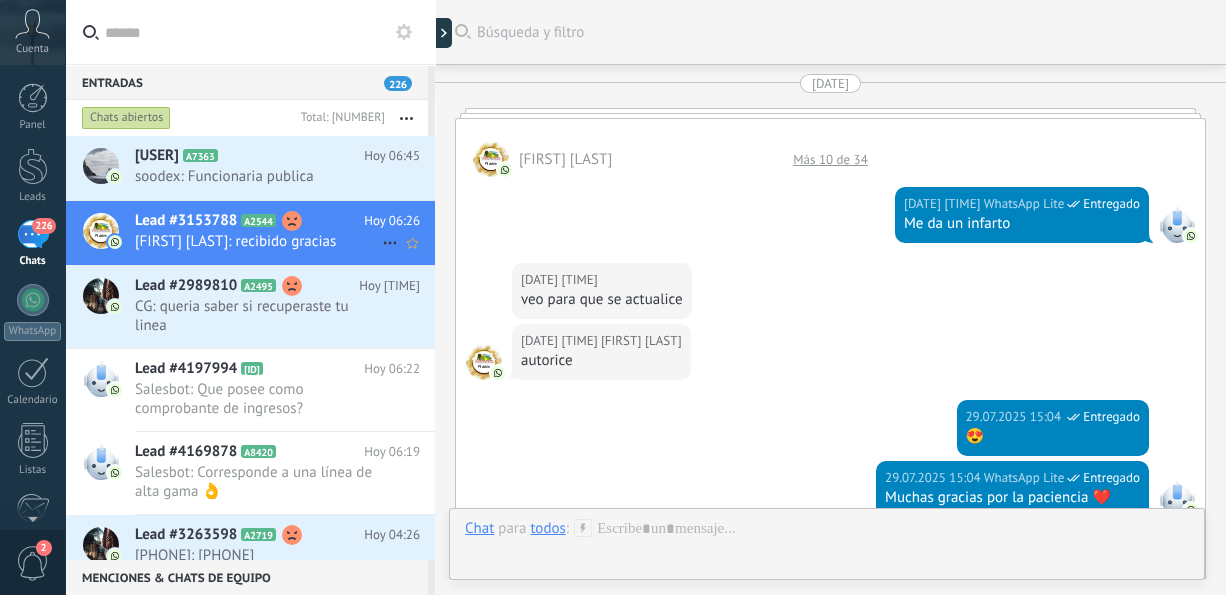 scroll, scrollTop: 1758, scrollLeft: 0, axis: vertical 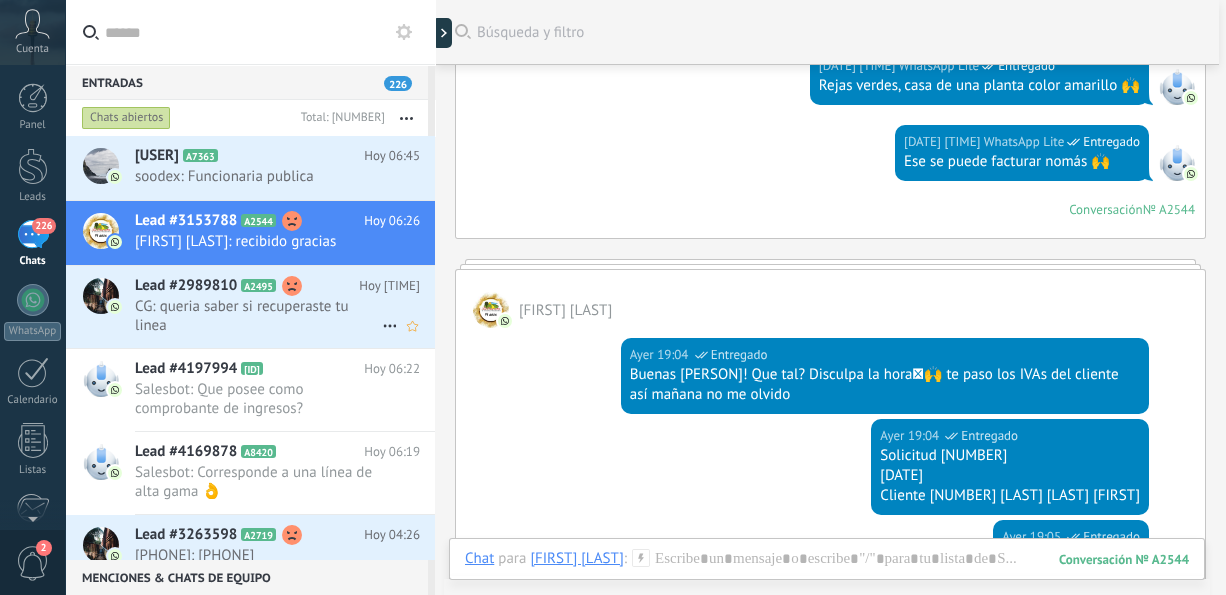 click on "CG: queria saber si recuperaste tu linea" at bounding box center [258, 316] 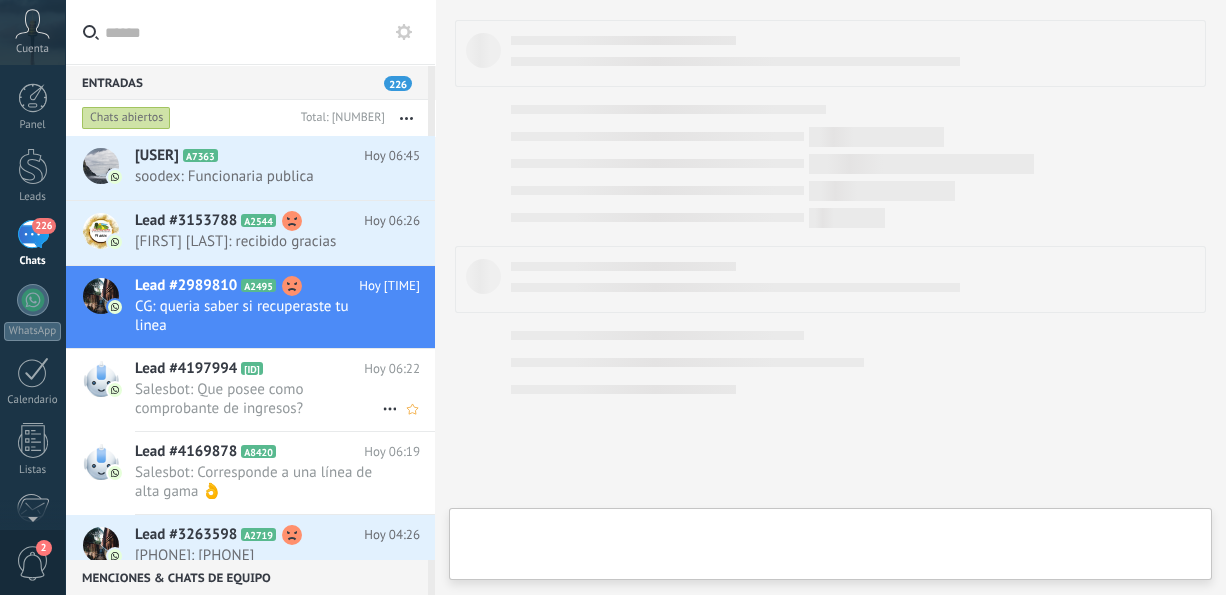 click on "Salesbot: Que posee como comprobante de ingresos?" at bounding box center (258, 399) 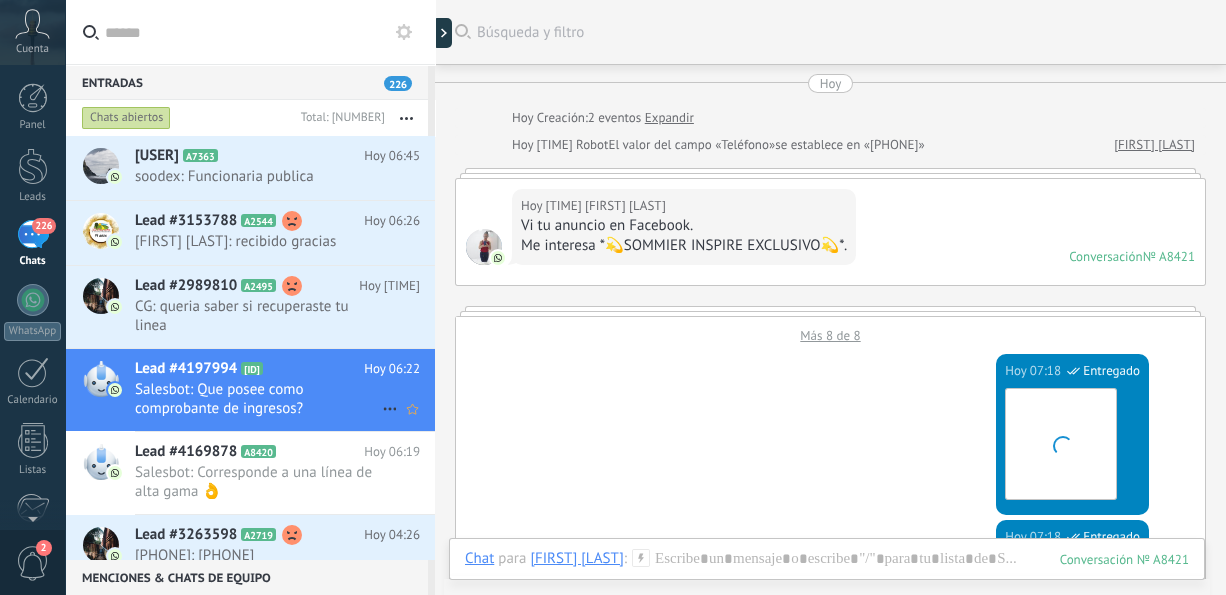 scroll, scrollTop: 1027, scrollLeft: 0, axis: vertical 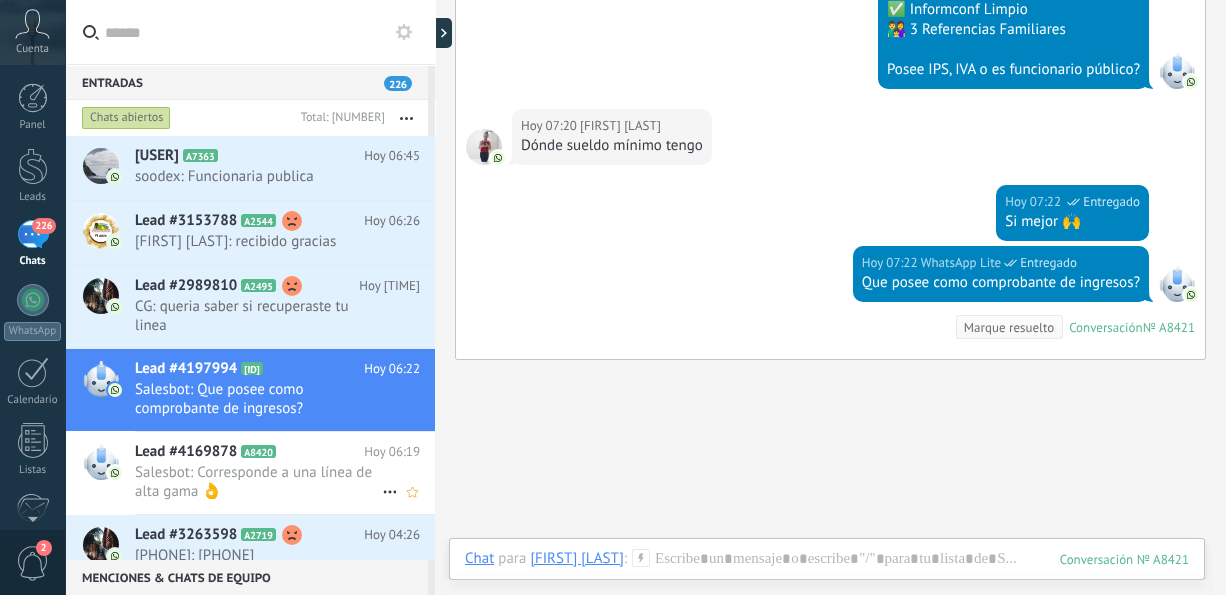 click on "Salesbot: Corresponde a una línea de alta gama 👌" at bounding box center [258, 482] 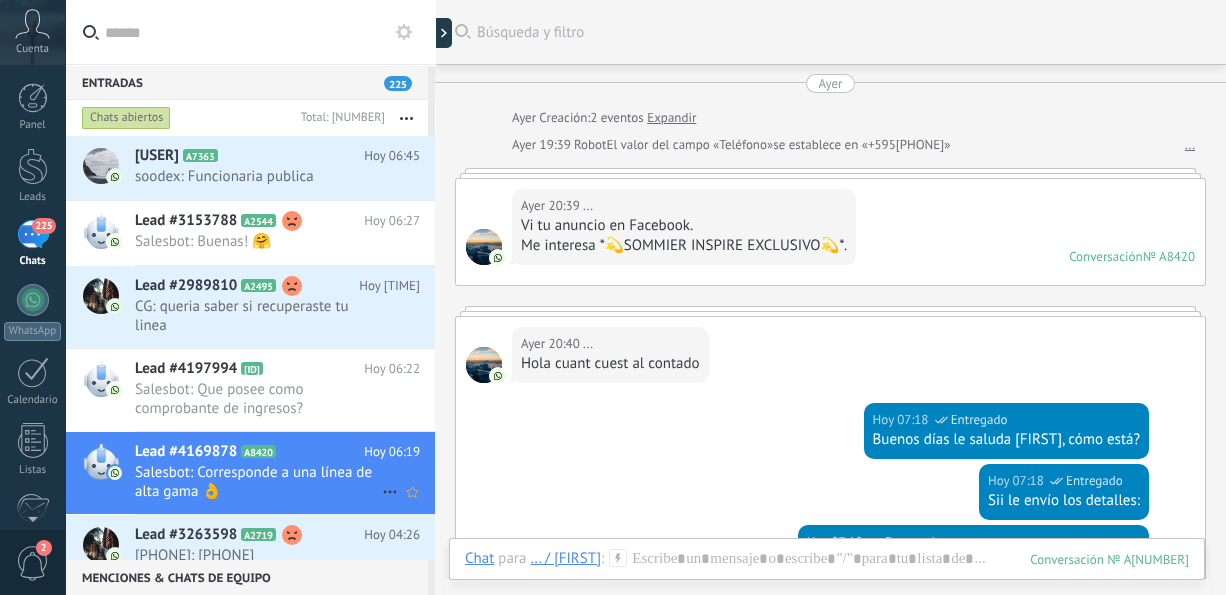scroll, scrollTop: 1260, scrollLeft: 0, axis: vertical 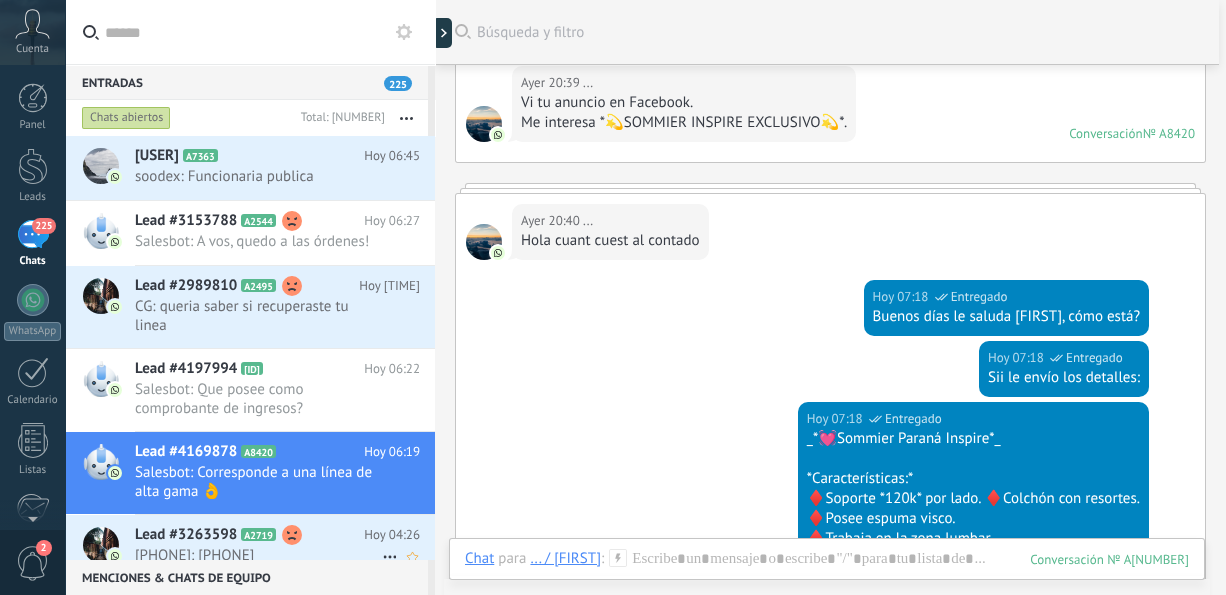 click on "[PHONE]: [PHONE]" at bounding box center [258, 555] 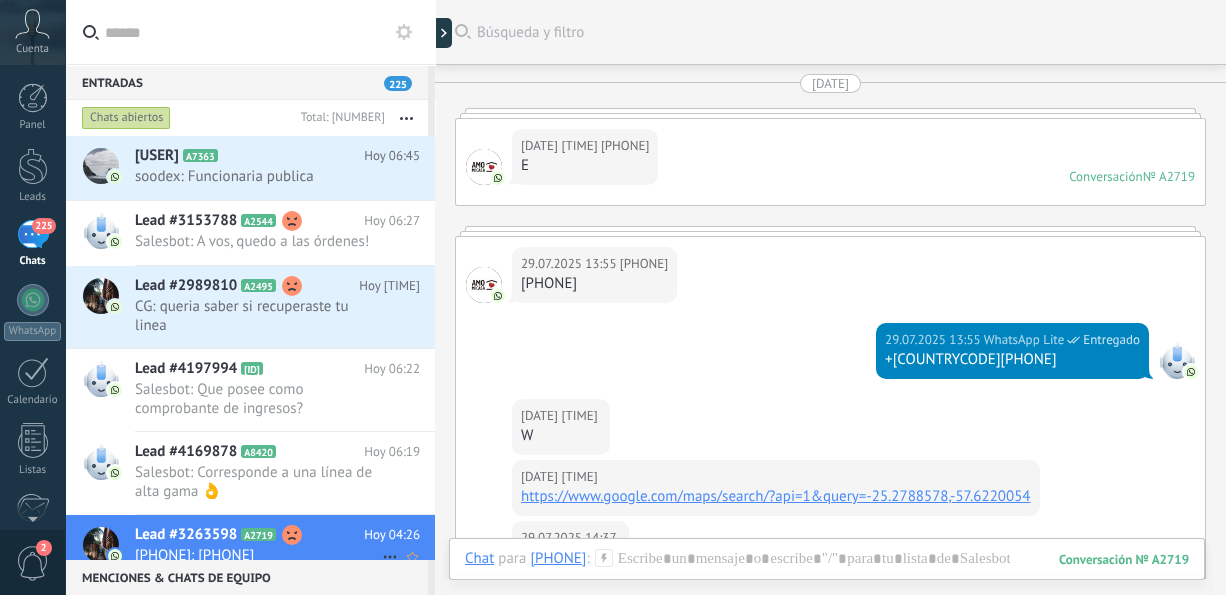 scroll, scrollTop: 3436, scrollLeft: 0, axis: vertical 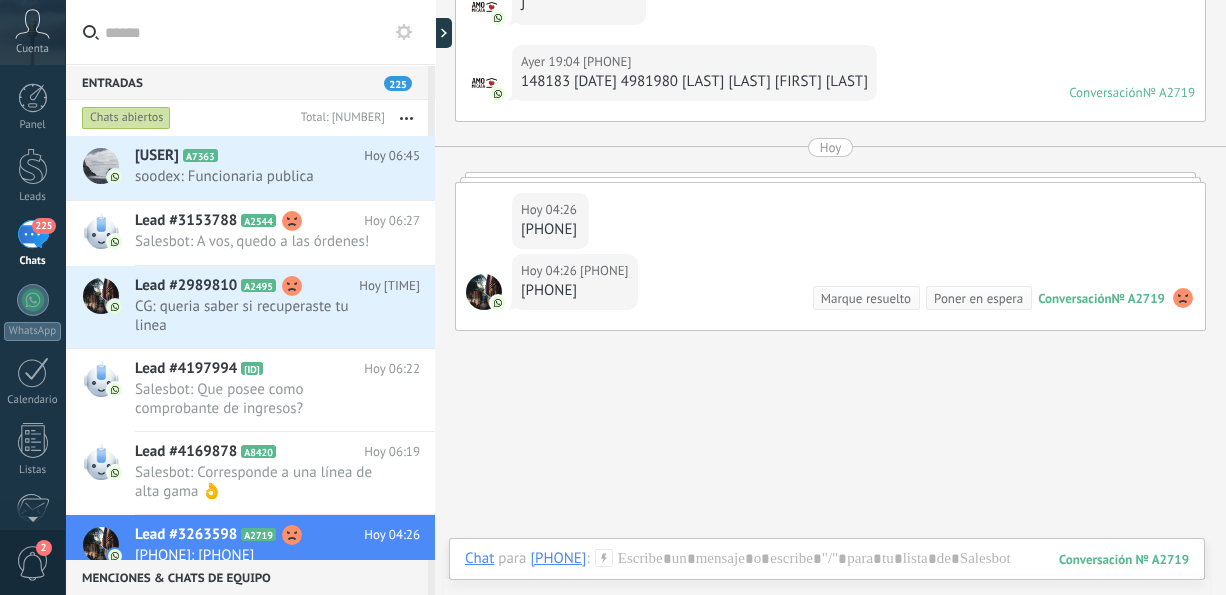 click on "Entradas 225 Chats abiertos Total: 3290
Silenciar Acciones múltiples Ordenar Más recientes Larga espera Destacados Negativa Chats abiertos Sin respuesta Asignado a mí Suscrito Destacados Guardar Selecciona una fecha Selecciona una fecha Hoy Ayer Últimos  ** 30  dias Esta semana La última semana Este mes El mes pasado Este trimestre Este año Leads Entrantes Difusión Día de la amistad Cotización enviada Pedido creado Pedido completado Pedido enviado Pedido enviado – ganado Pedido cancelado – perdido Leads Entrantes Contacto inicial Seguimiento Tomar decisión Logrado con éxito Ventas Perdidos Leads Entrantes Contacto inicial Seguimiento Tomar decisión Logrado con éxito Ventas Perdidos Leads Entrantes Contacto inicial Negociación Tomar decisión Logrado con éxito Ventas Perdidos Leads Entrantes Contacto inicial Negociación Tomar decisión Logrado con éxito Ventas Perdidos Ninguno Abierto Cerrado Abierto Seleccionar todo Solo chats destacados Chats destacados 0" at bounding box center [645, 297] 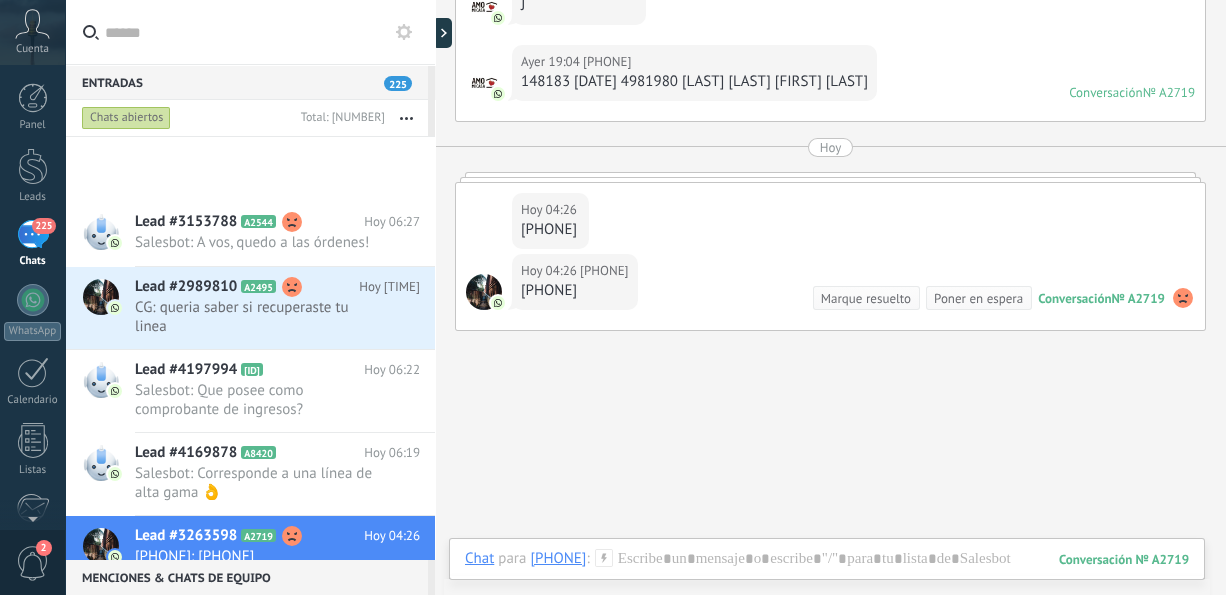 scroll, scrollTop: 371, scrollLeft: 0, axis: vertical 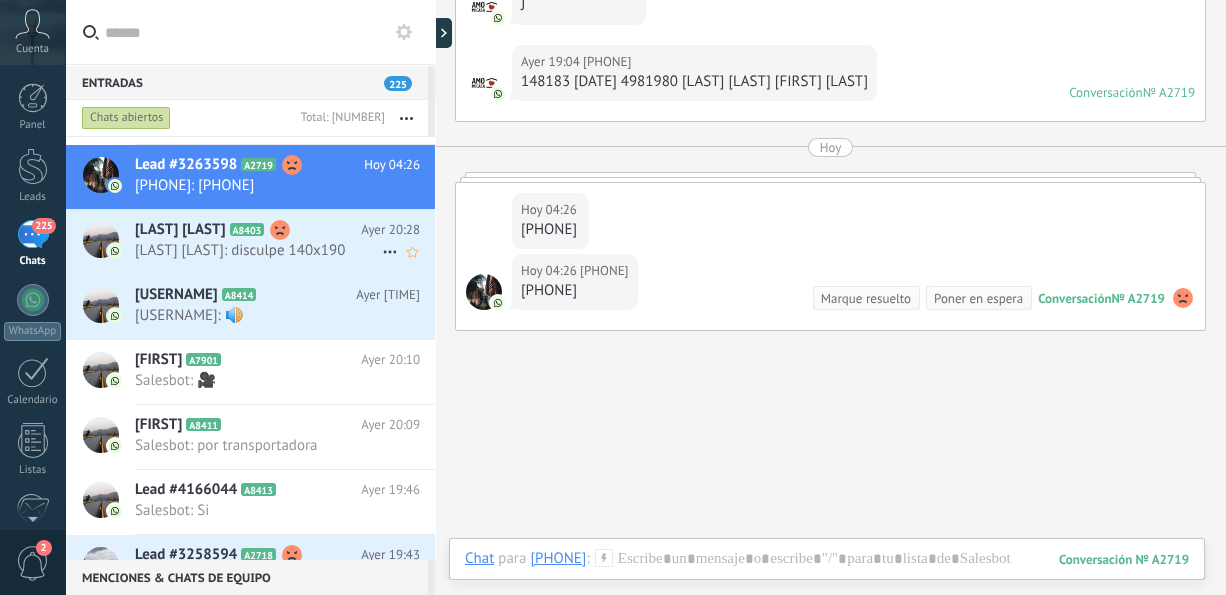 click on "[LAST] [LAST]: disculpe 140x190" at bounding box center (258, 250) 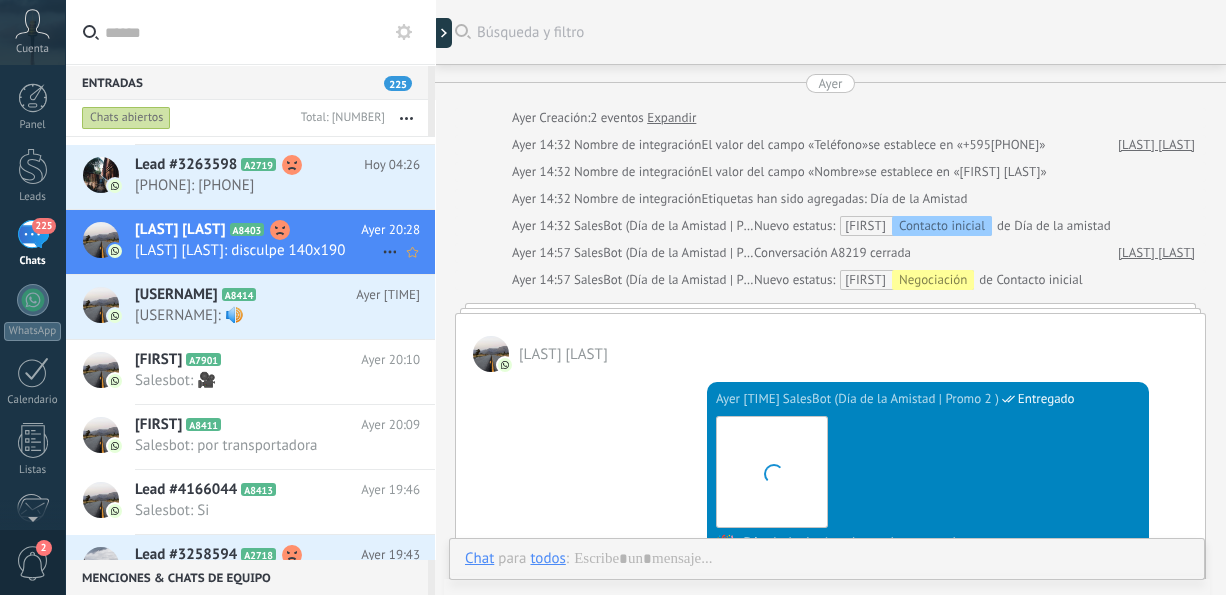 scroll, scrollTop: 2168, scrollLeft: 0, axis: vertical 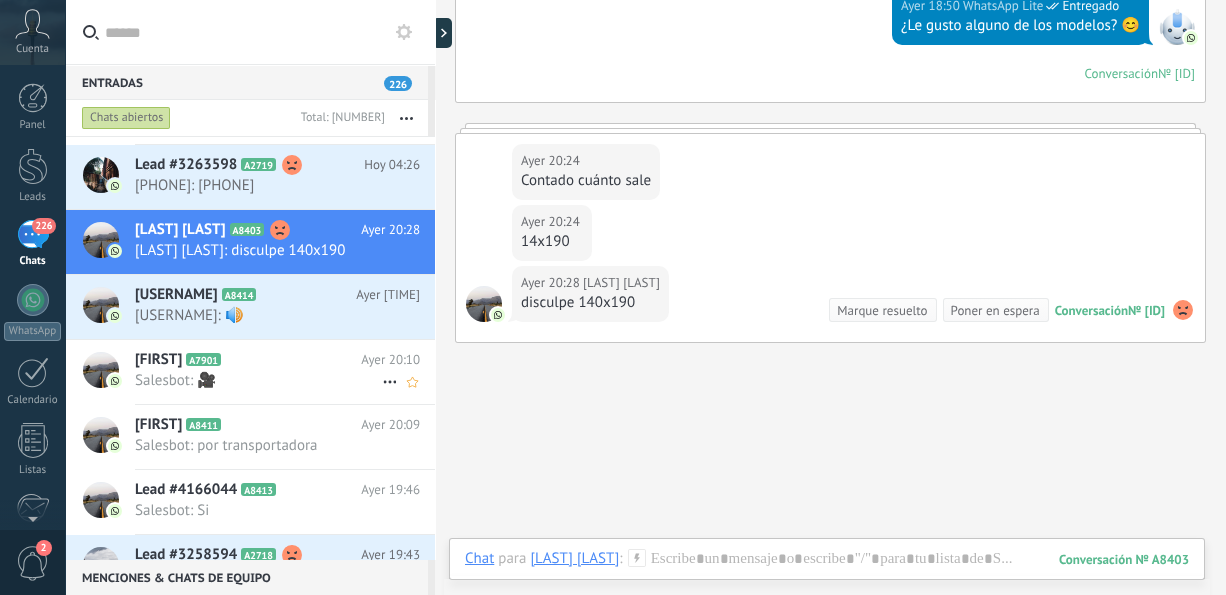 click on "[FIRST]
A7901" at bounding box center (248, 360) 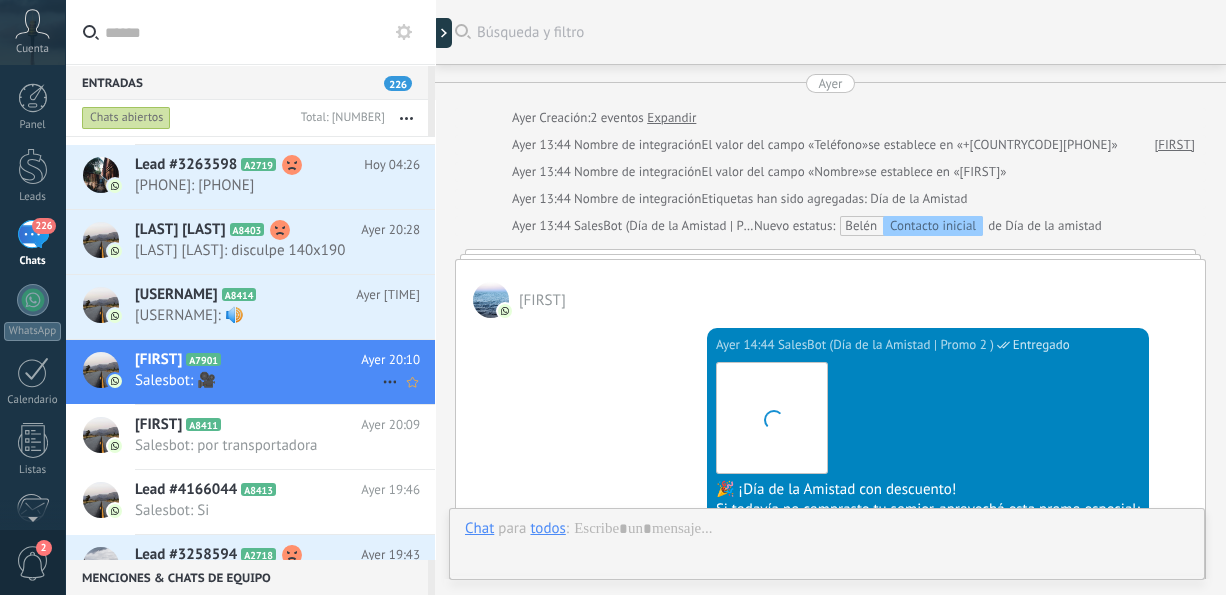 scroll, scrollTop: 875, scrollLeft: 0, axis: vertical 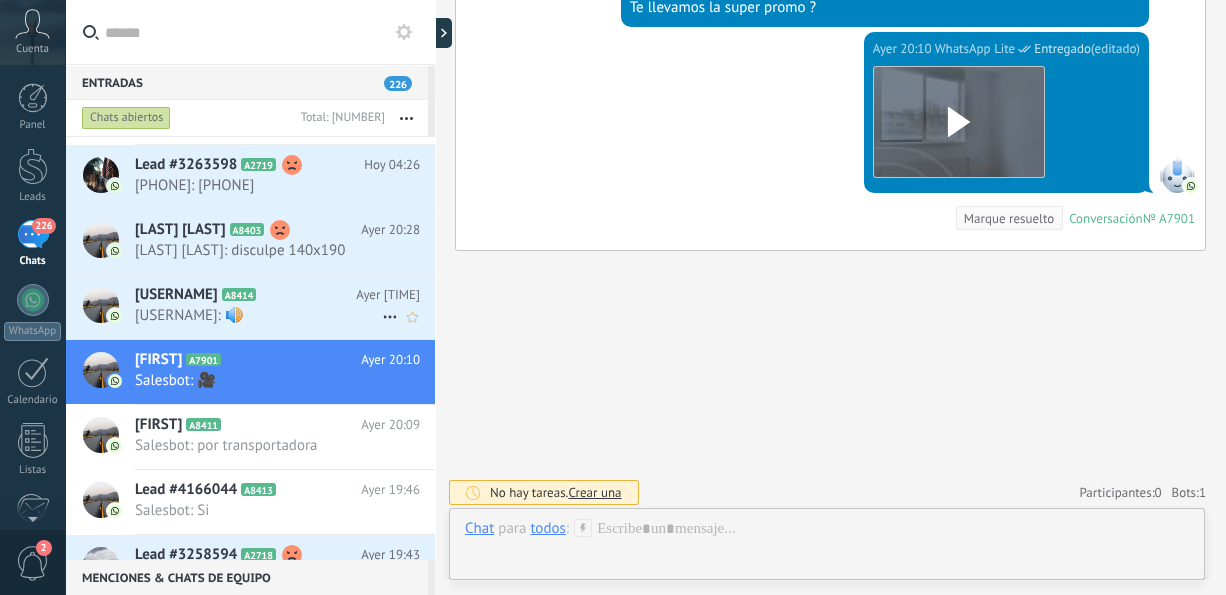 click on "[USERNAME]: 🔊" at bounding box center (258, 315) 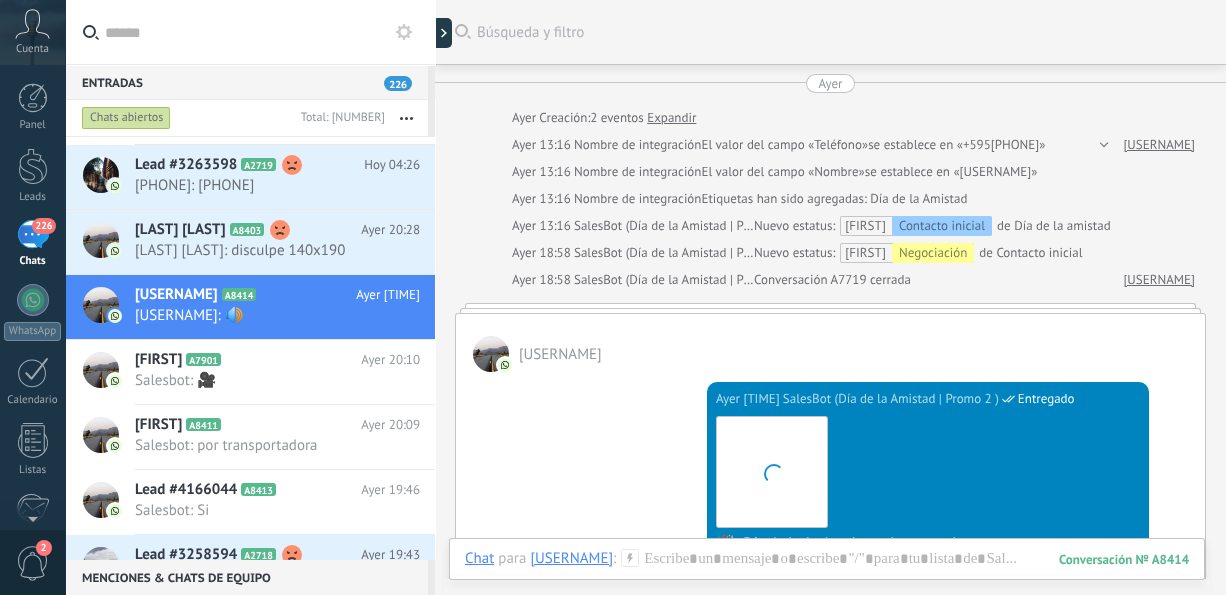 scroll, scrollTop: 1240, scrollLeft: 0, axis: vertical 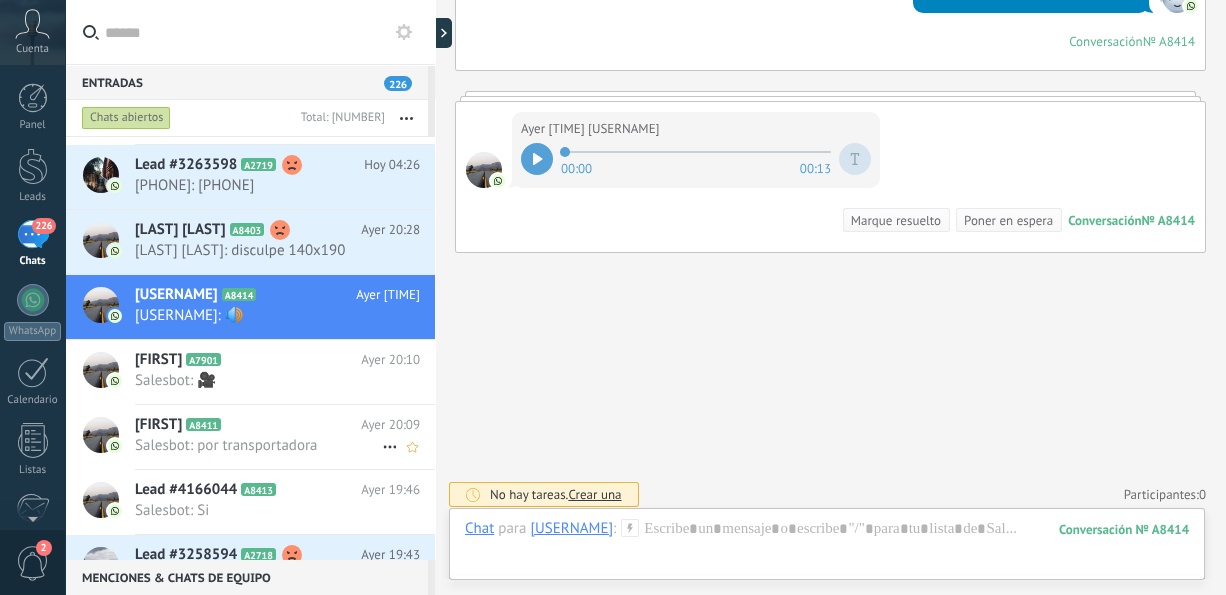 click on "Salesbot: por transportadora" at bounding box center [258, 445] 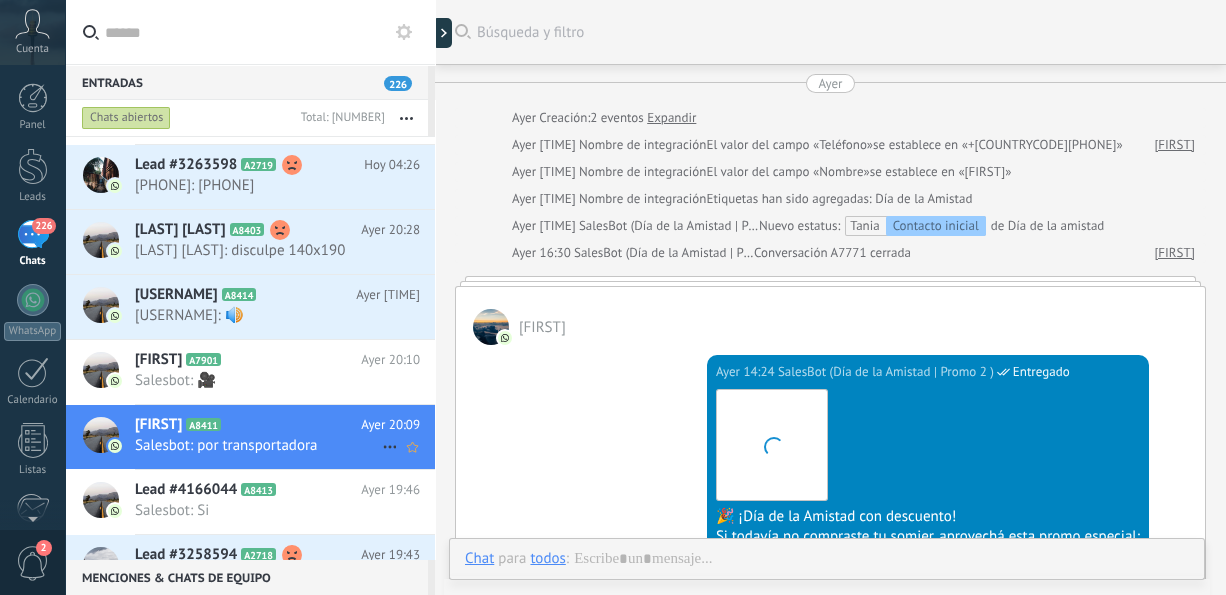 scroll, scrollTop: 1064, scrollLeft: 0, axis: vertical 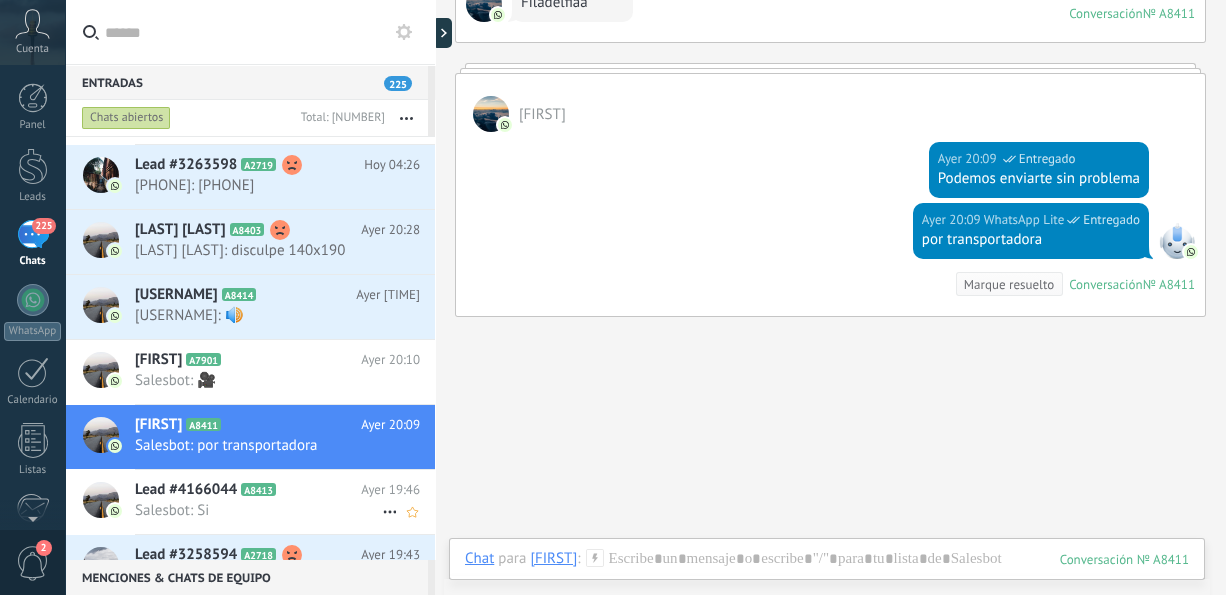 click on "Salesbot: Si" at bounding box center [258, 510] 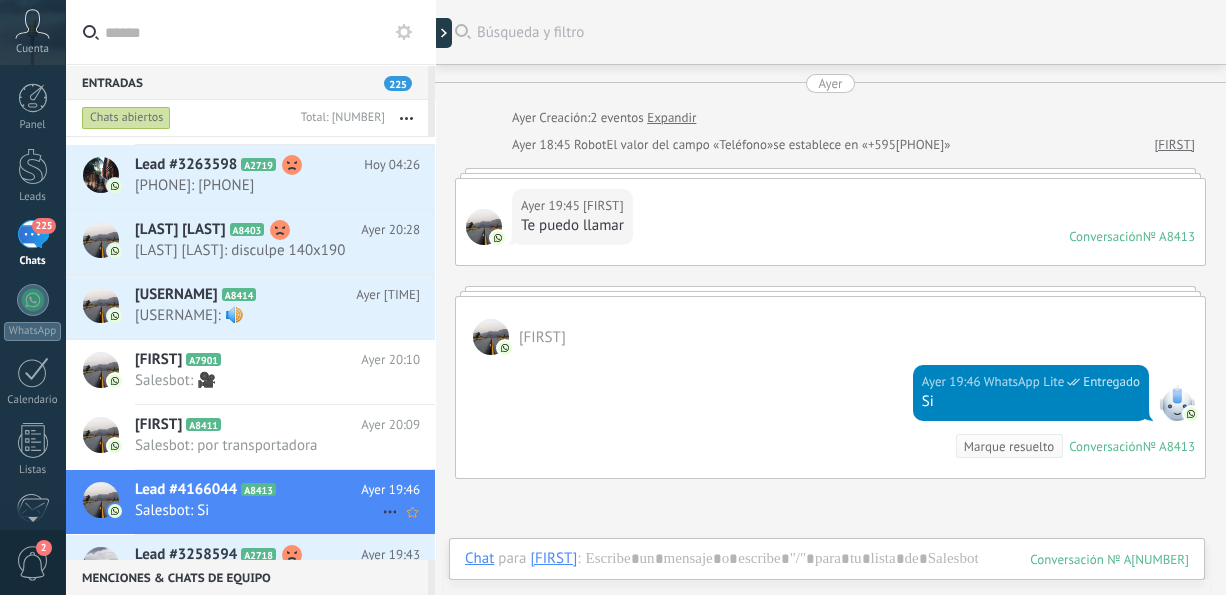 scroll, scrollTop: 82, scrollLeft: 0, axis: vertical 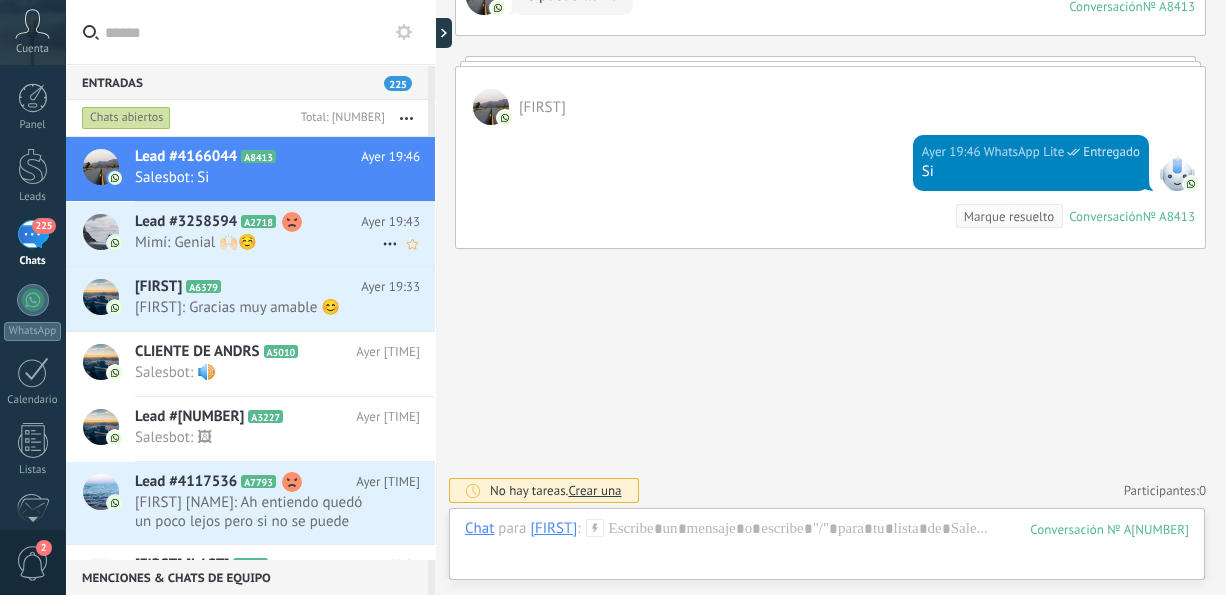 click on "Mimí: Genial 🙌🏻☺️" at bounding box center (258, 242) 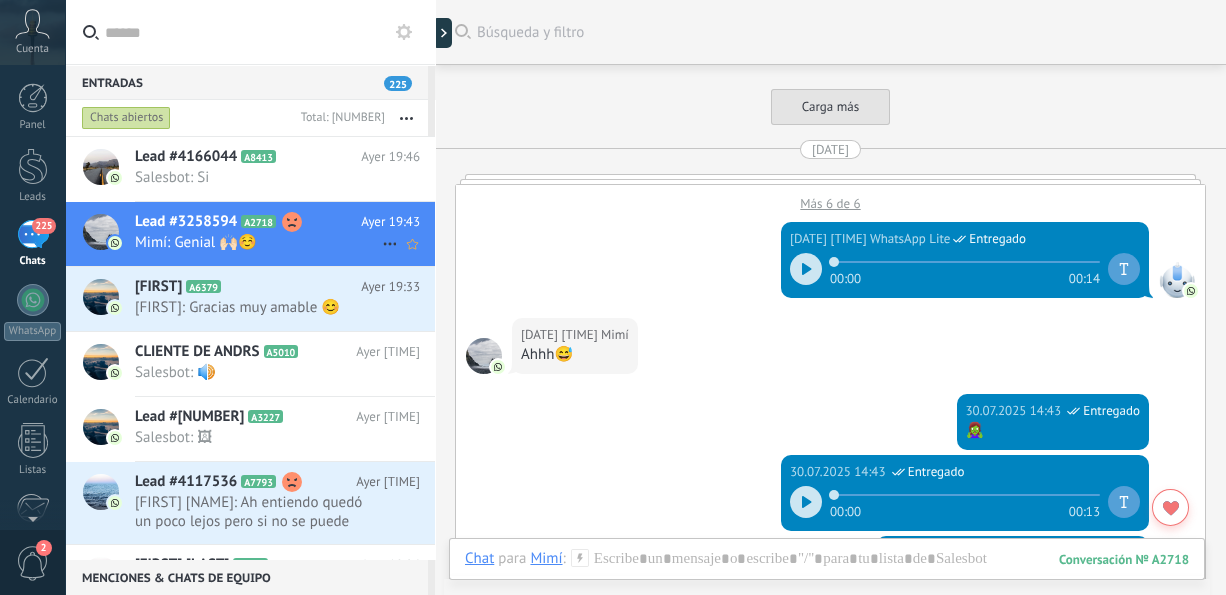 scroll, scrollTop: 1800, scrollLeft: 0, axis: vertical 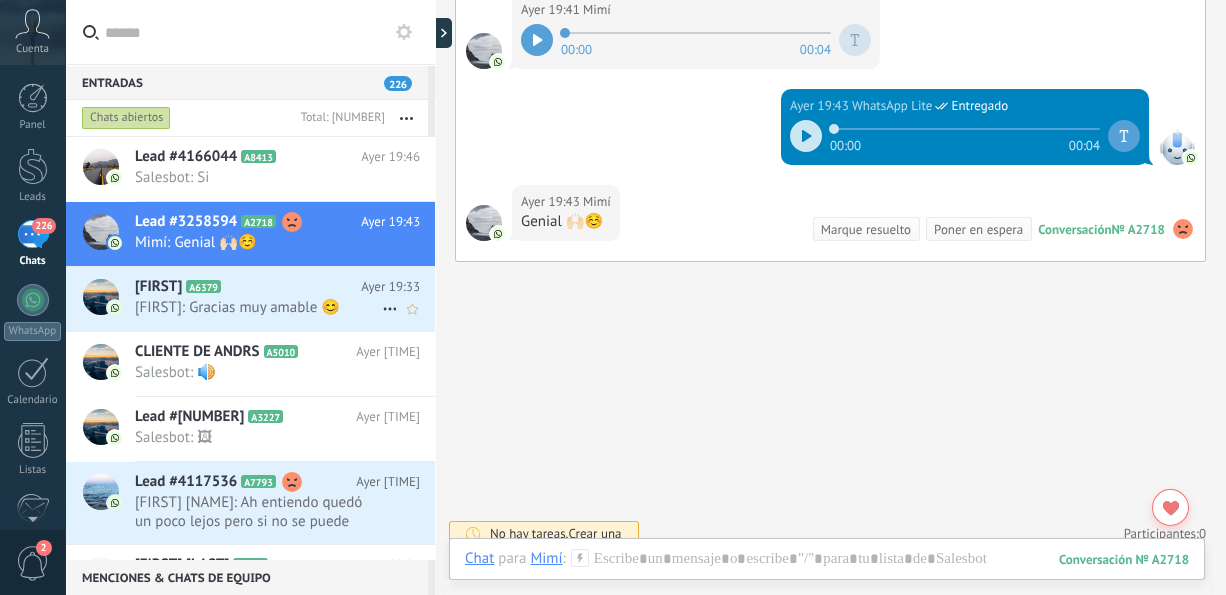 click on "[FIRST]: Gracias muy amable 😊" at bounding box center (258, 307) 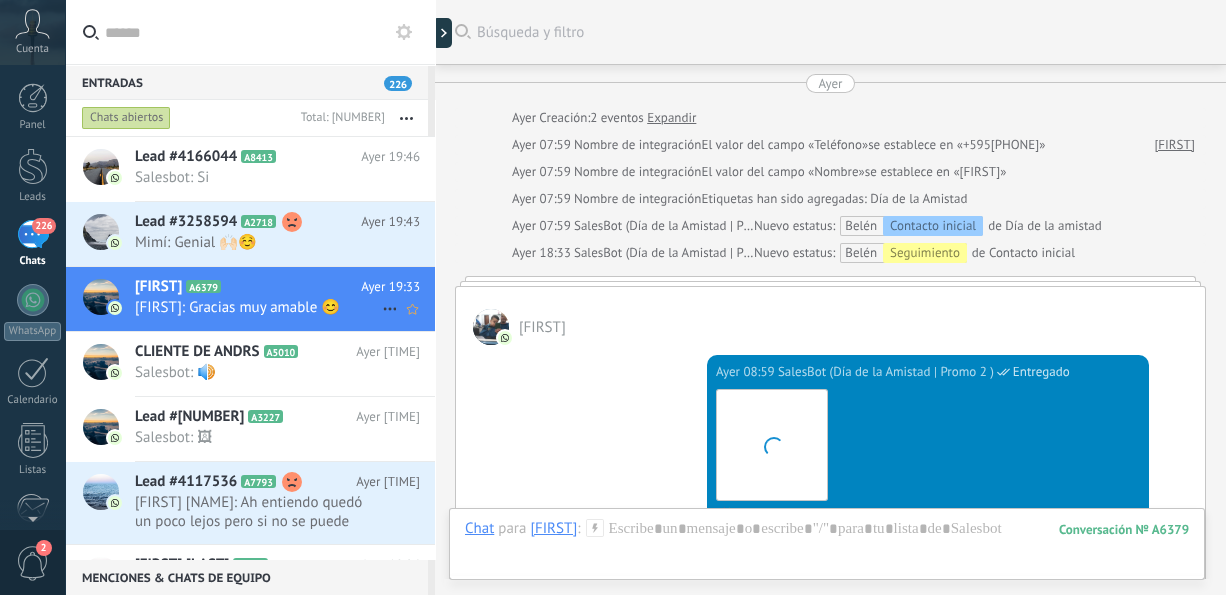 scroll, scrollTop: 484, scrollLeft: 0, axis: vertical 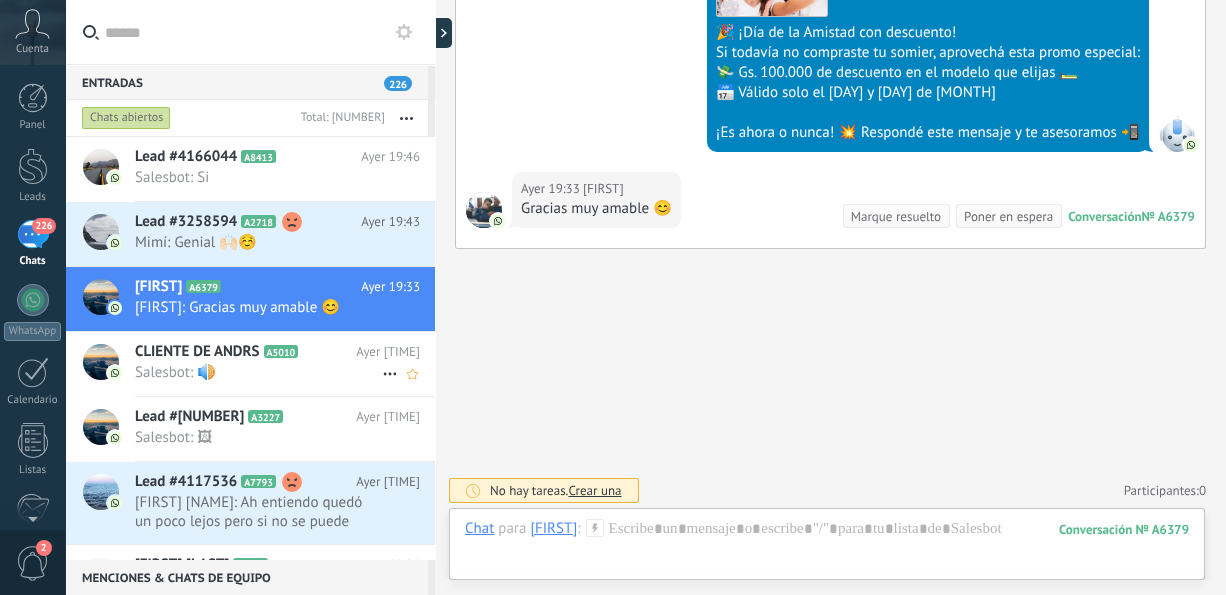 click on "Salesbot: 🔊" at bounding box center (258, 372) 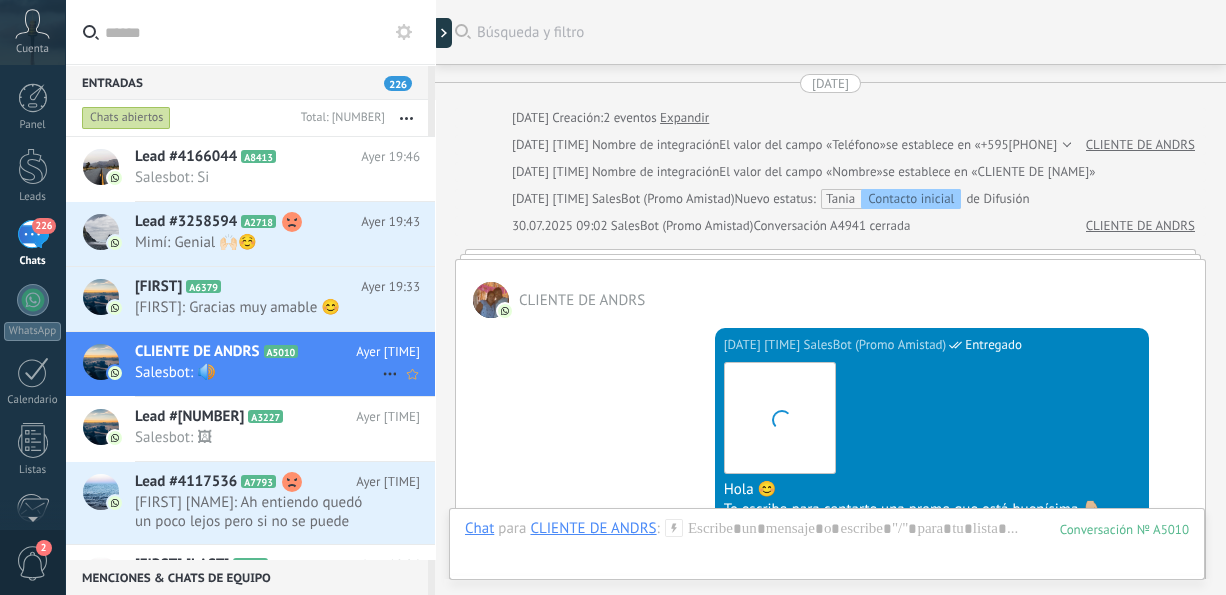 scroll, scrollTop: 1772, scrollLeft: 0, axis: vertical 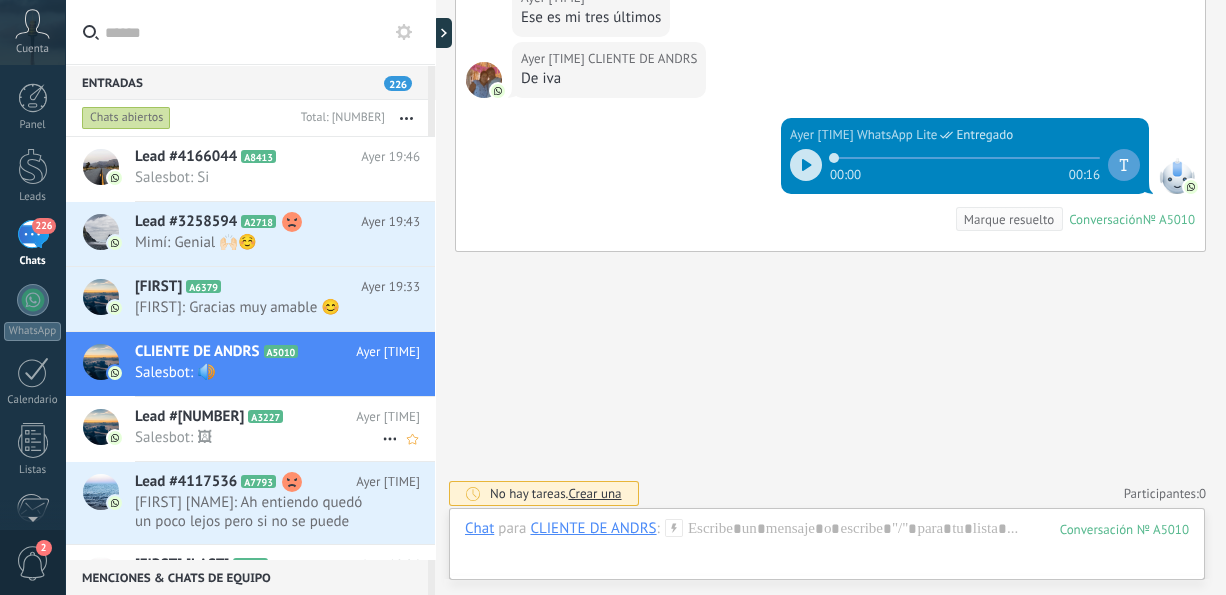 click on "Lead #[NUMBER]" at bounding box center [189, 417] 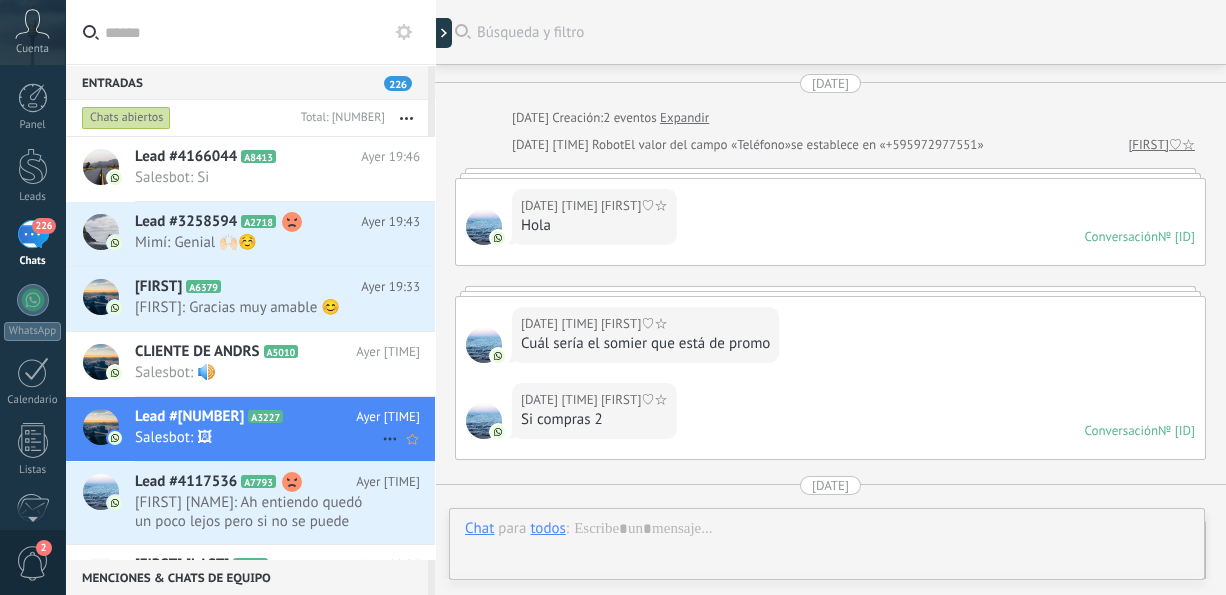 scroll, scrollTop: 1492, scrollLeft: 0, axis: vertical 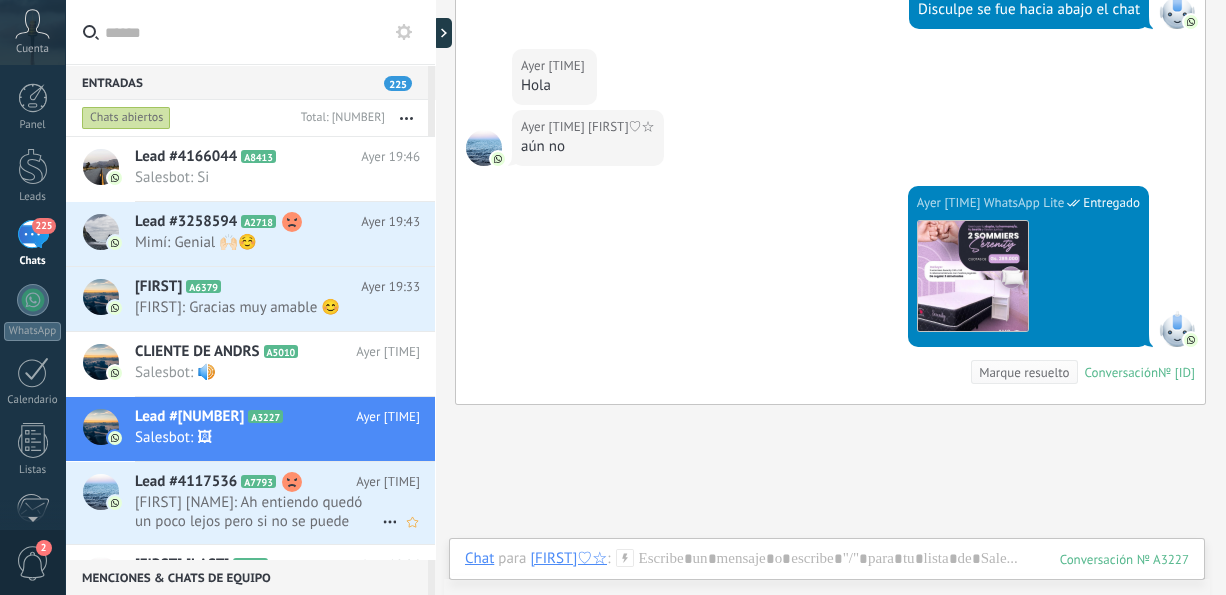 click on "Lead #4117536
A7793" at bounding box center [245, 482] 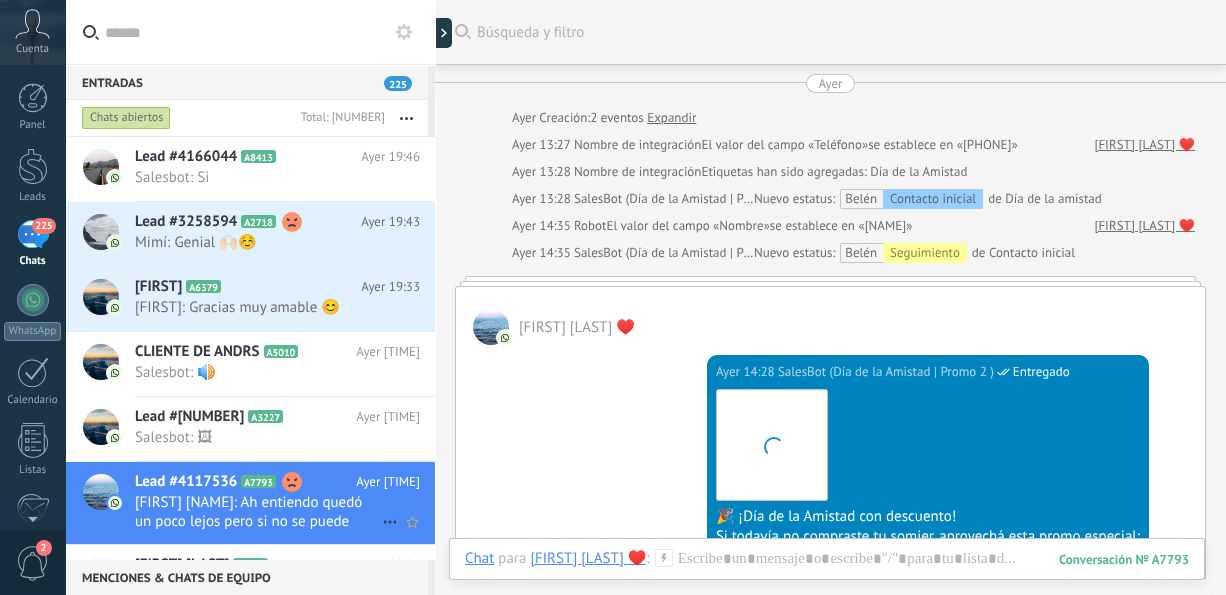 scroll, scrollTop: 1497, scrollLeft: 0, axis: vertical 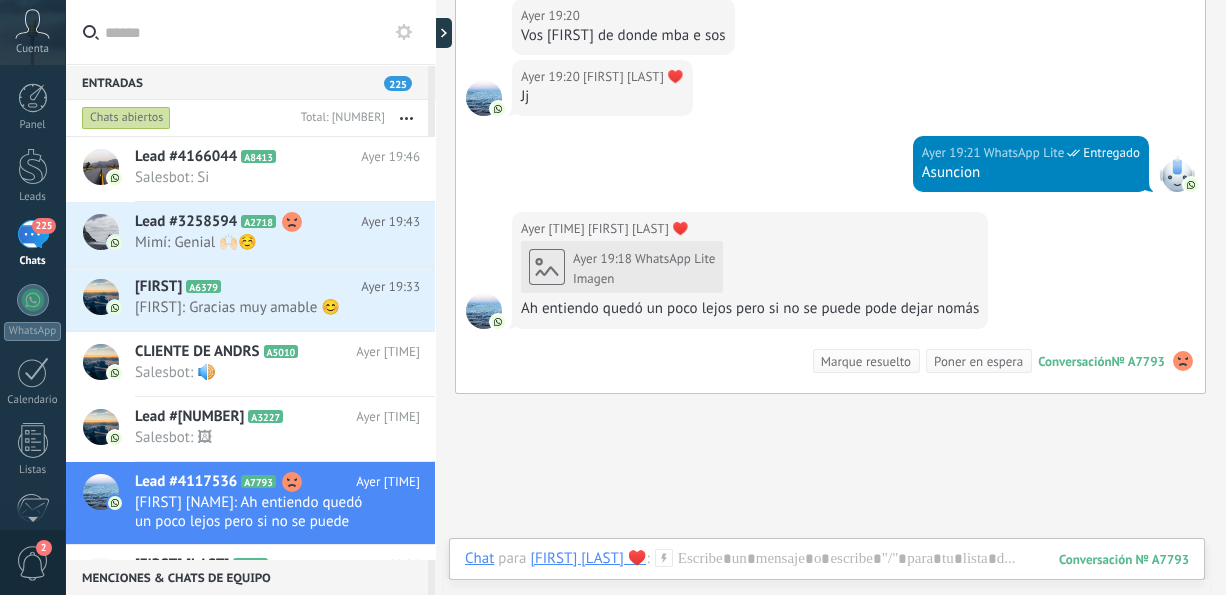 drag, startPoint x: 1225, startPoint y: 471, endPoint x: 1218, endPoint y: 402, distance: 69.354164 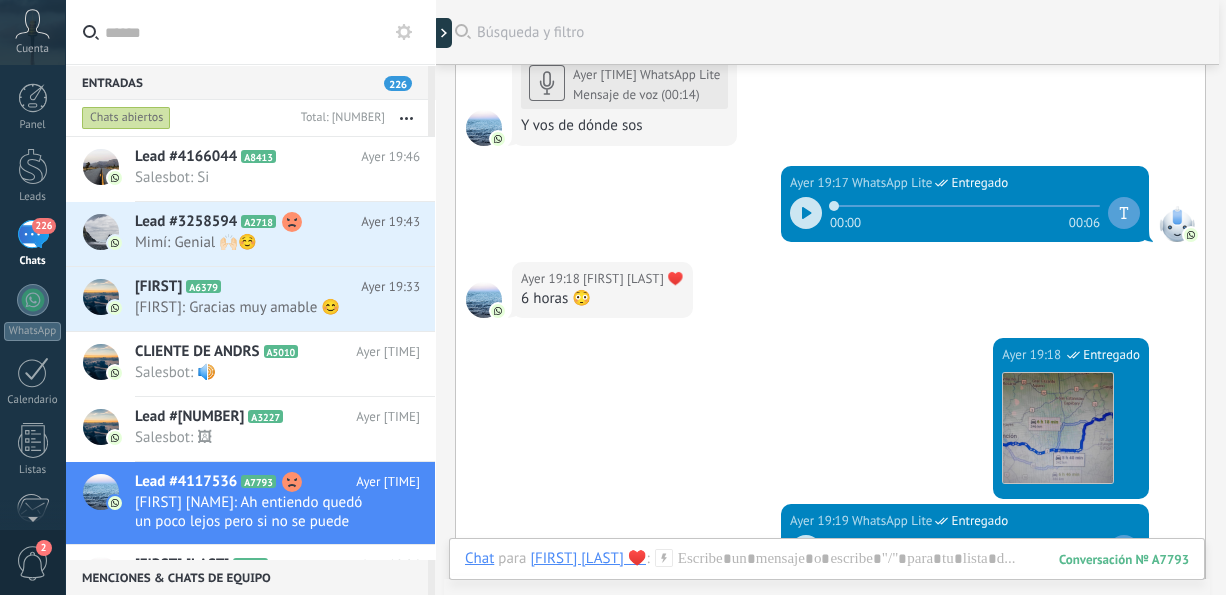 scroll, scrollTop: 896, scrollLeft: 0, axis: vertical 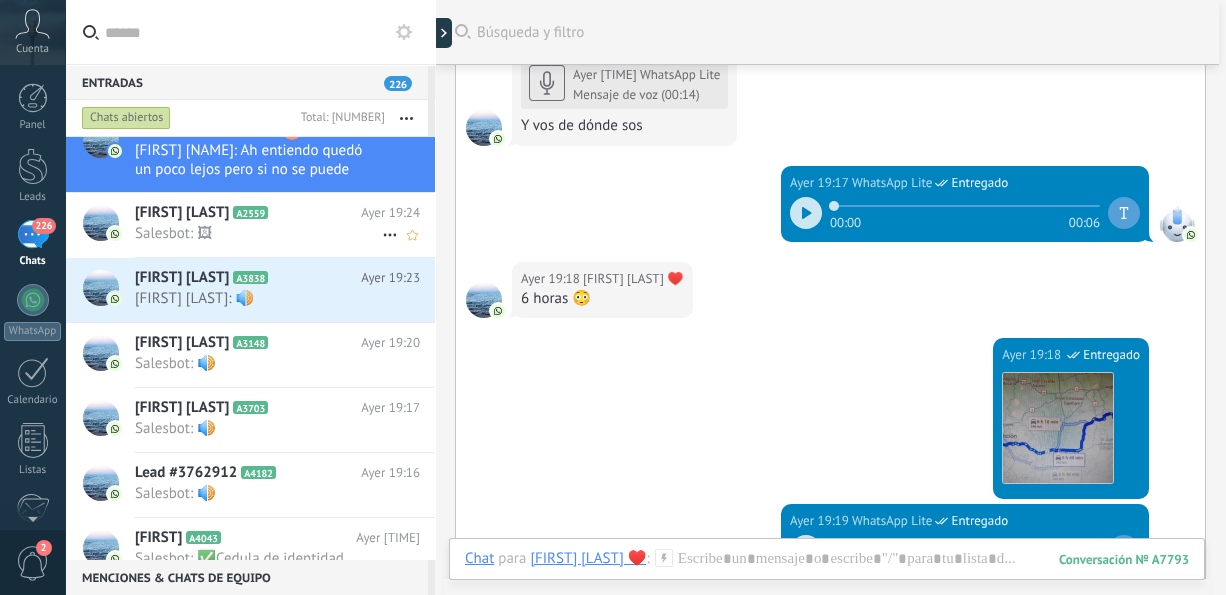 click on "Salesbot: 🖼" at bounding box center (258, 233) 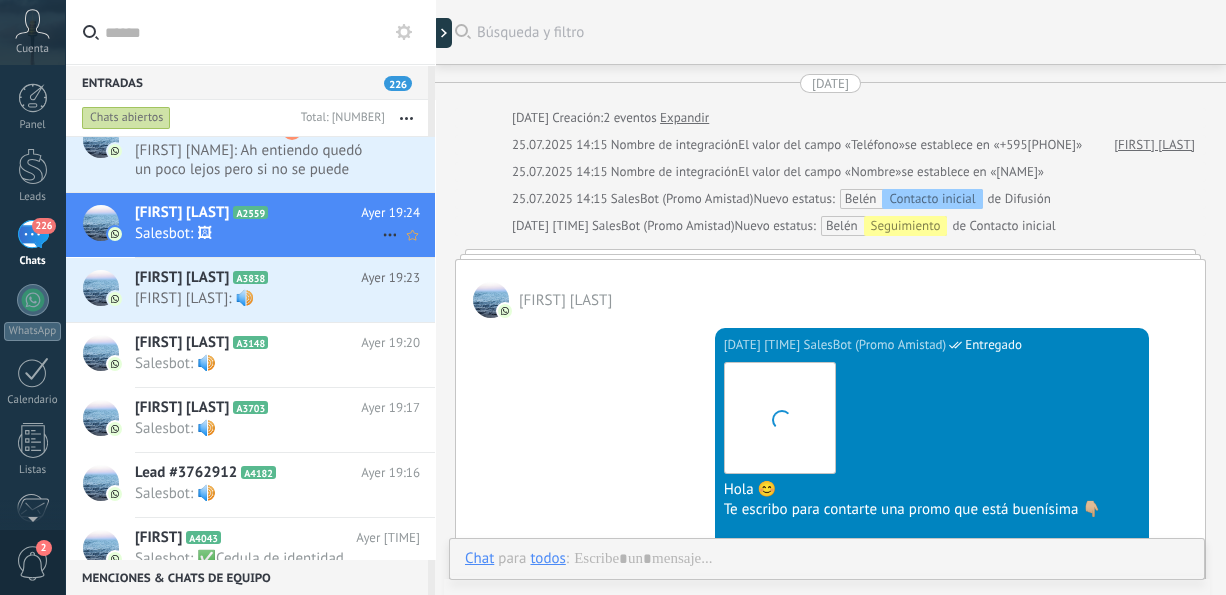 scroll, scrollTop: 712, scrollLeft: 0, axis: vertical 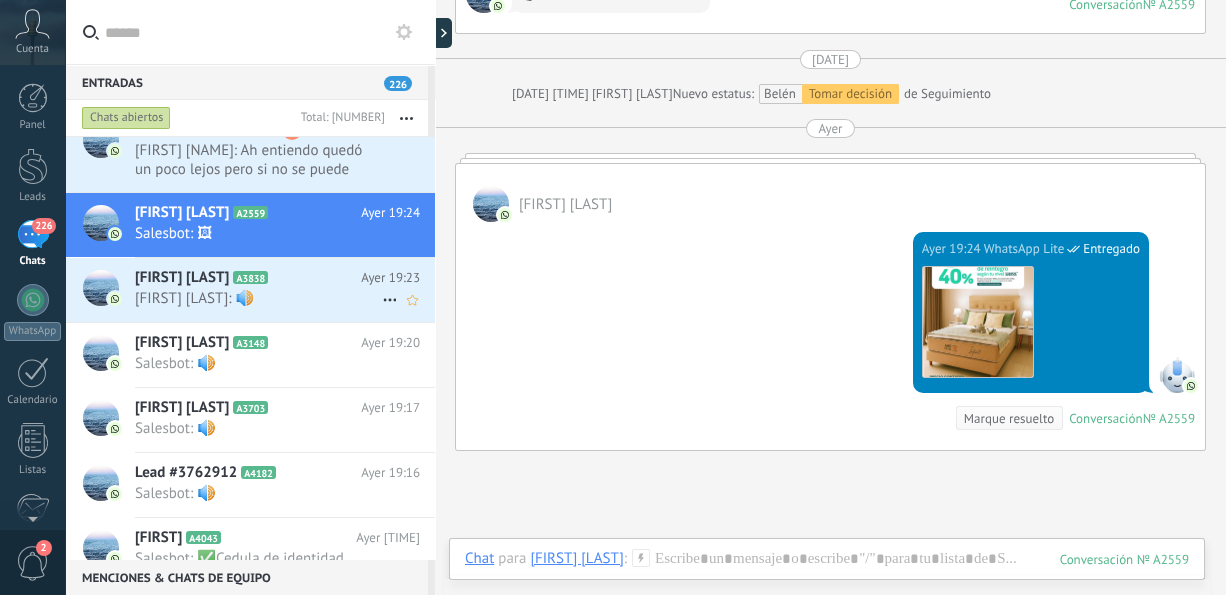 click on "[FIRST] [LAST]: 🔊" at bounding box center (258, 298) 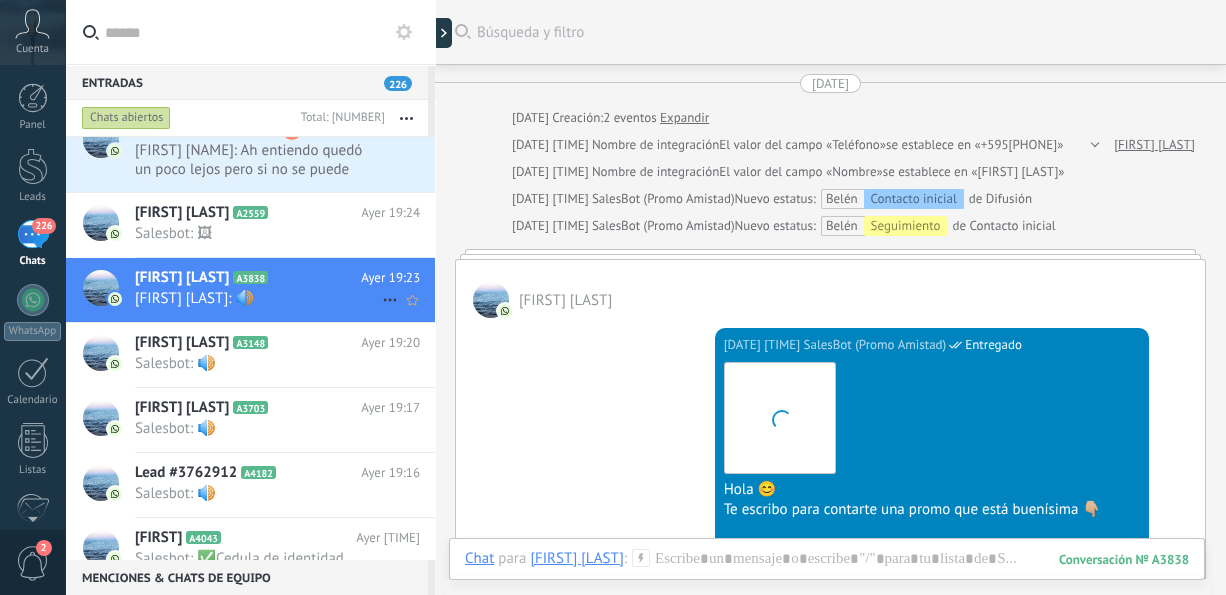scroll, scrollTop: 1256, scrollLeft: 0, axis: vertical 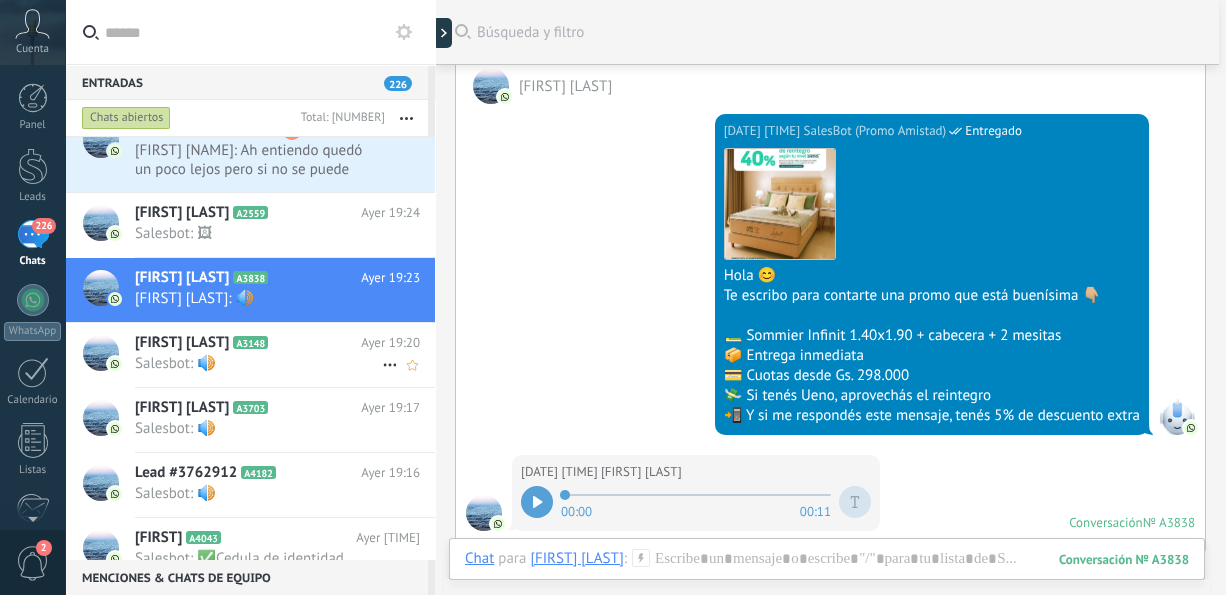 click on "Salesbot: 🔊" at bounding box center (258, 363) 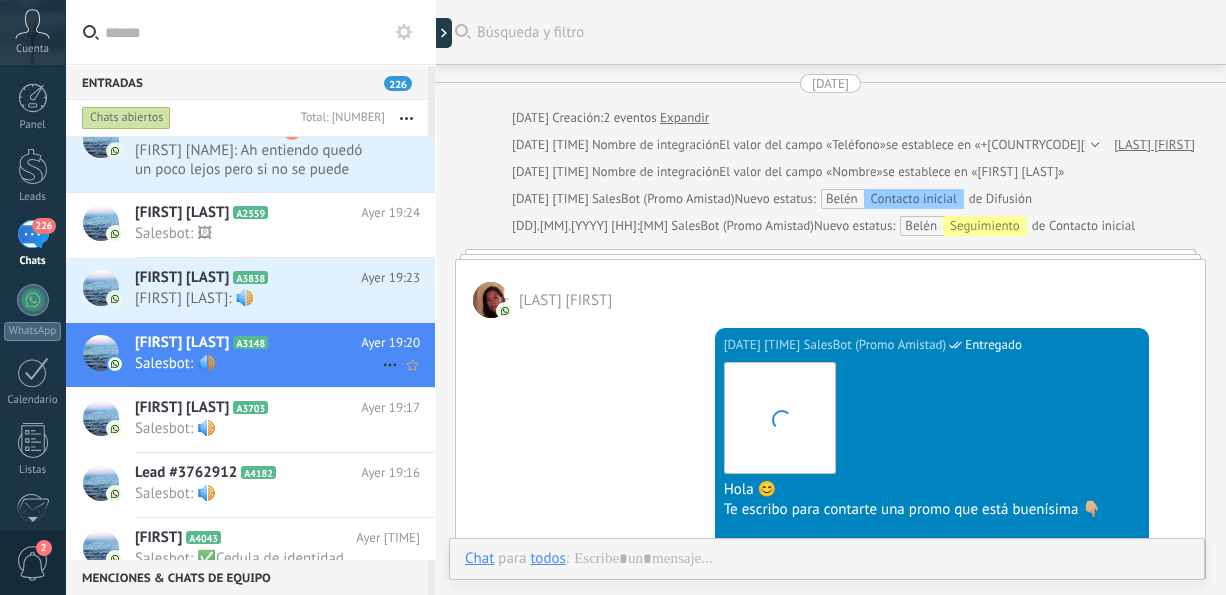 scroll, scrollTop: 1959, scrollLeft: 0, axis: vertical 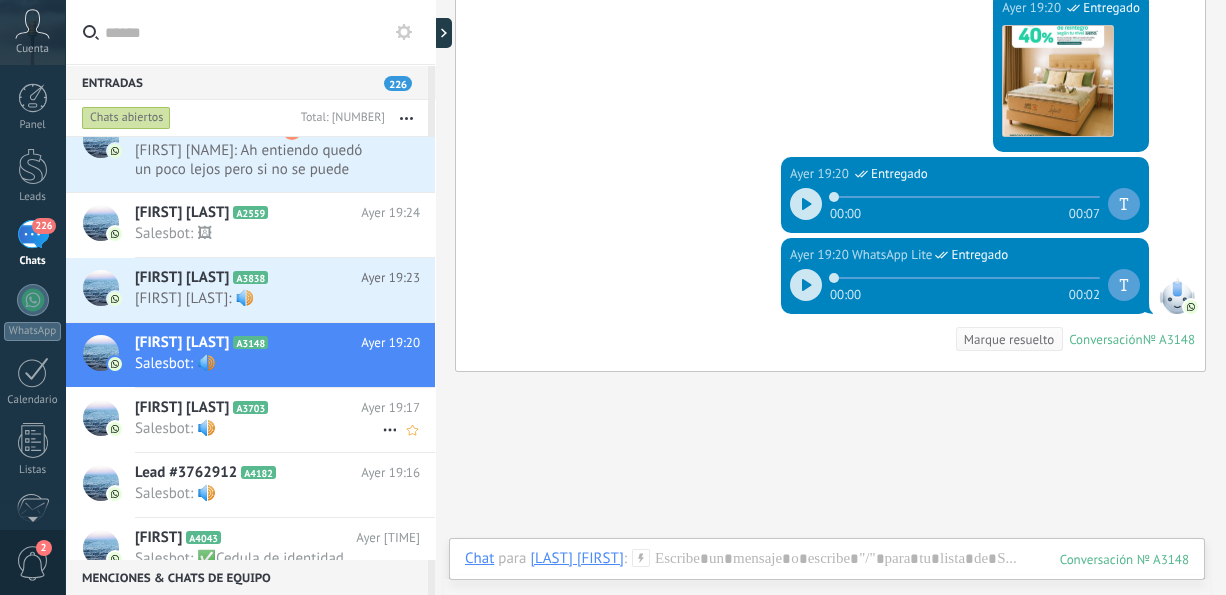 click on "[FIRST] [LAST]
A3703
Ayer [TIME]
Salesbot: 🔊" at bounding box center (285, 419) 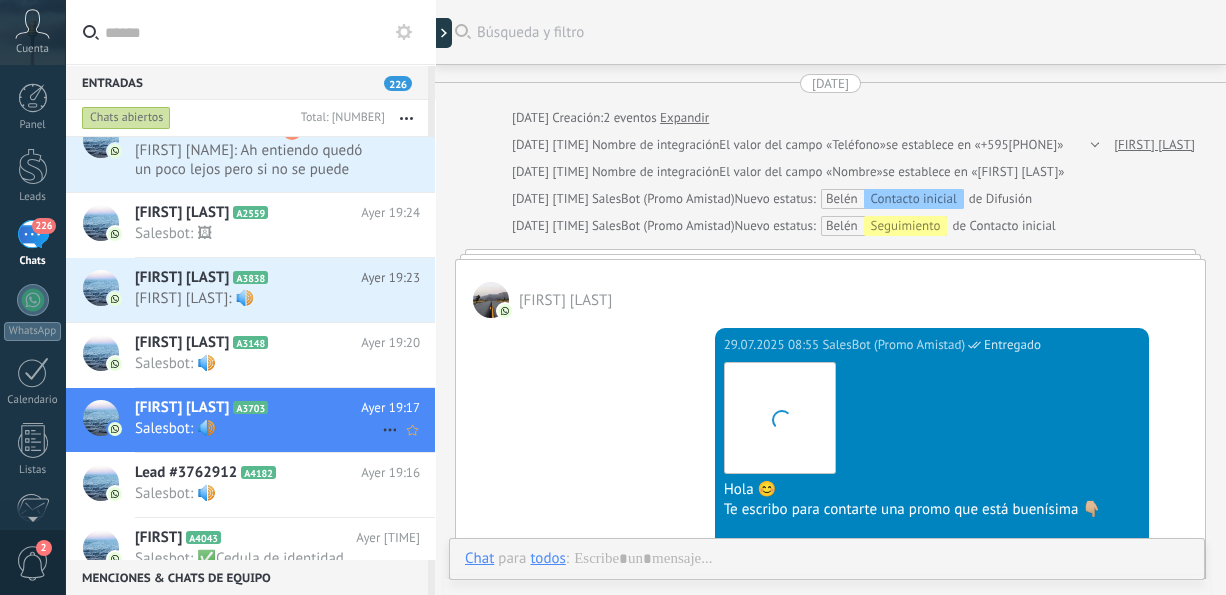 scroll, scrollTop: 982, scrollLeft: 0, axis: vertical 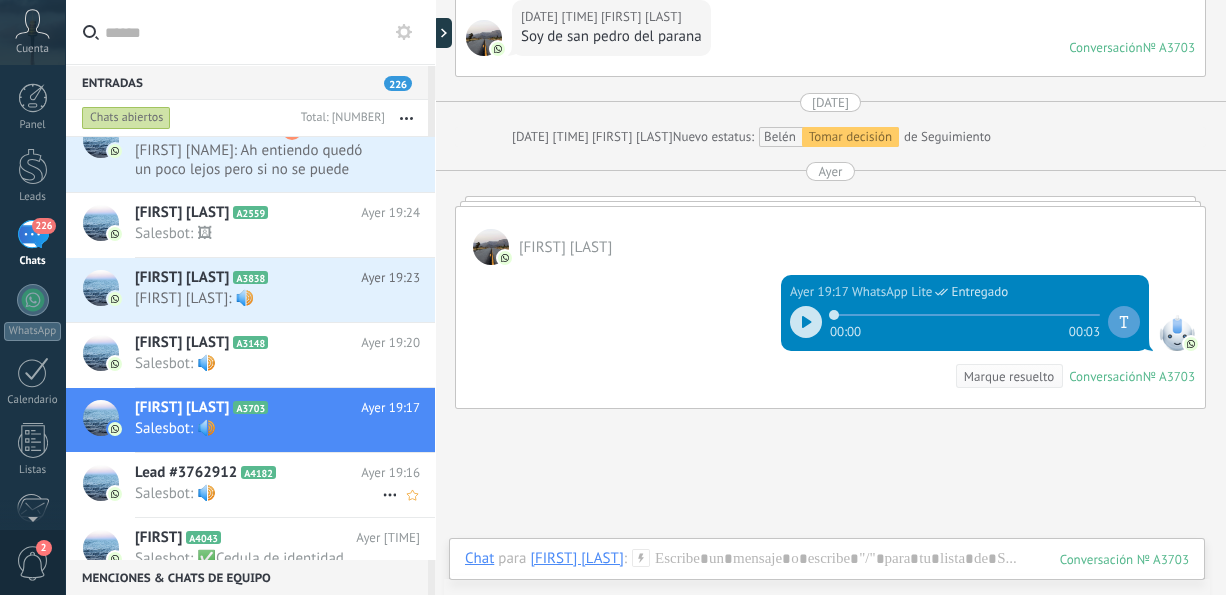 click on "Salesbot: 🔊" at bounding box center [258, 493] 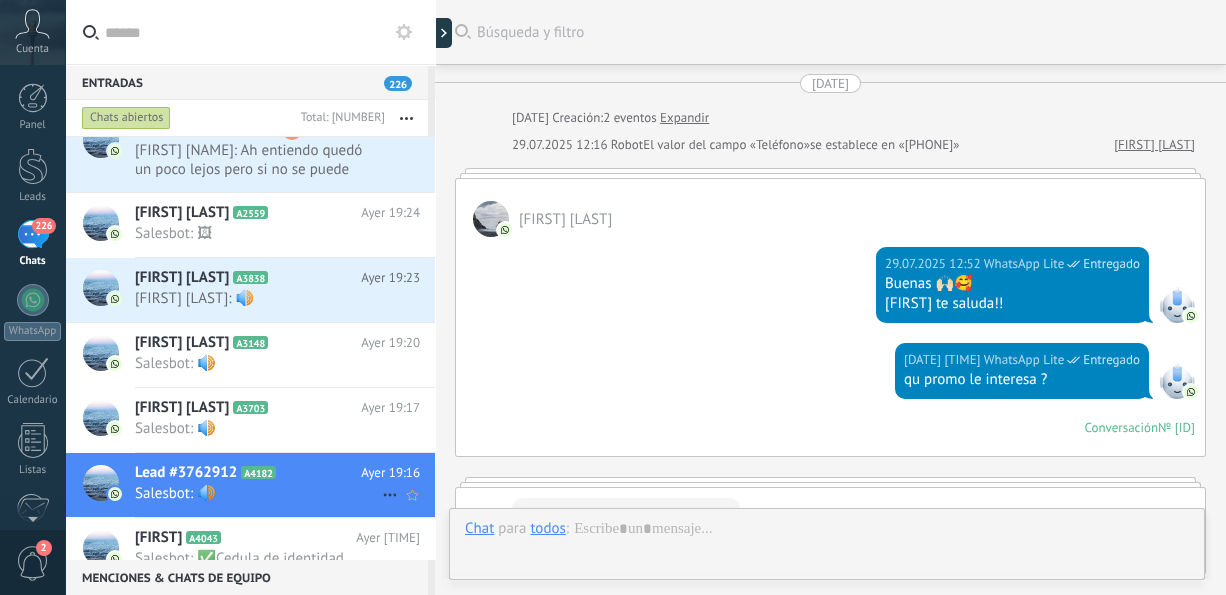 scroll, scrollTop: 752, scrollLeft: 0, axis: vertical 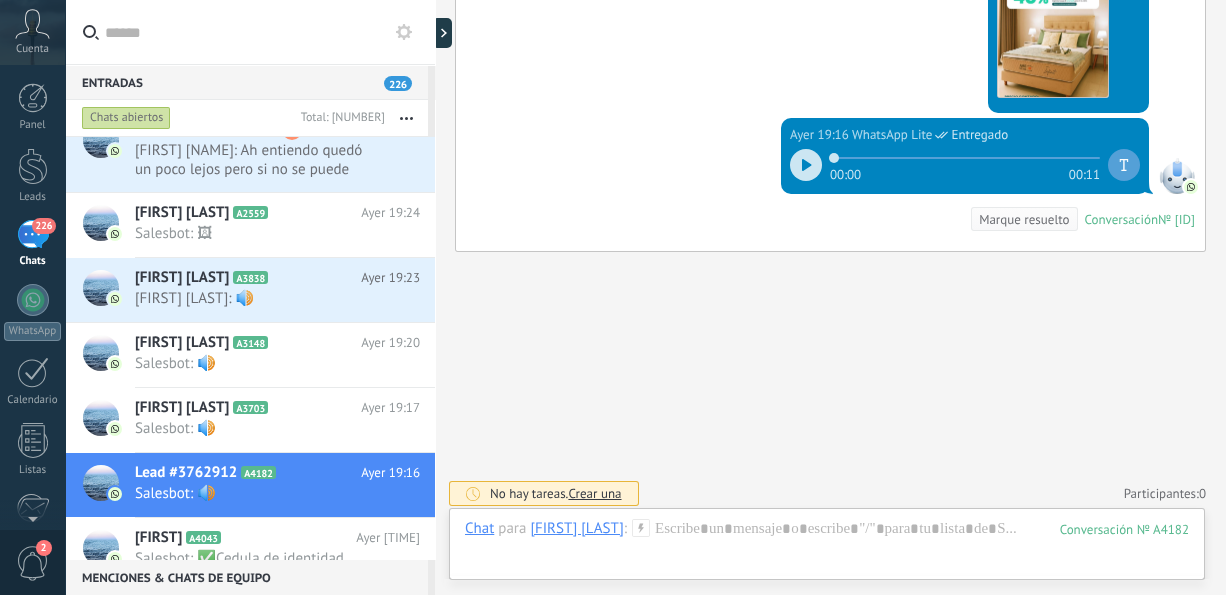 click on "[FIRST]
A4043" at bounding box center [245, 538] 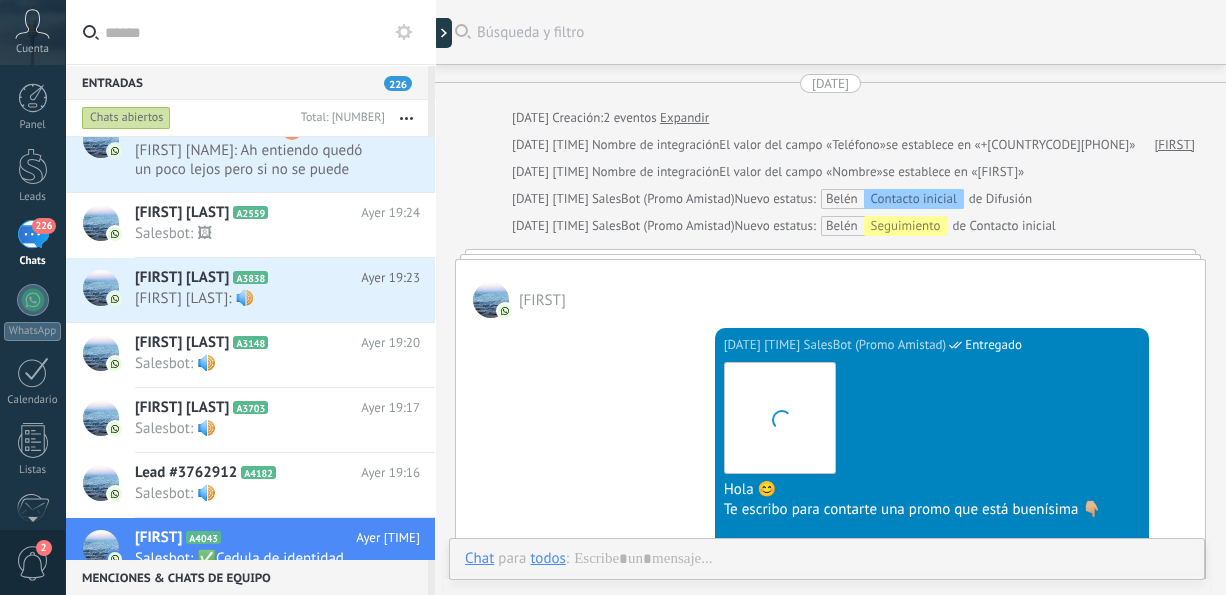scroll, scrollTop: 1082, scrollLeft: 0, axis: vertical 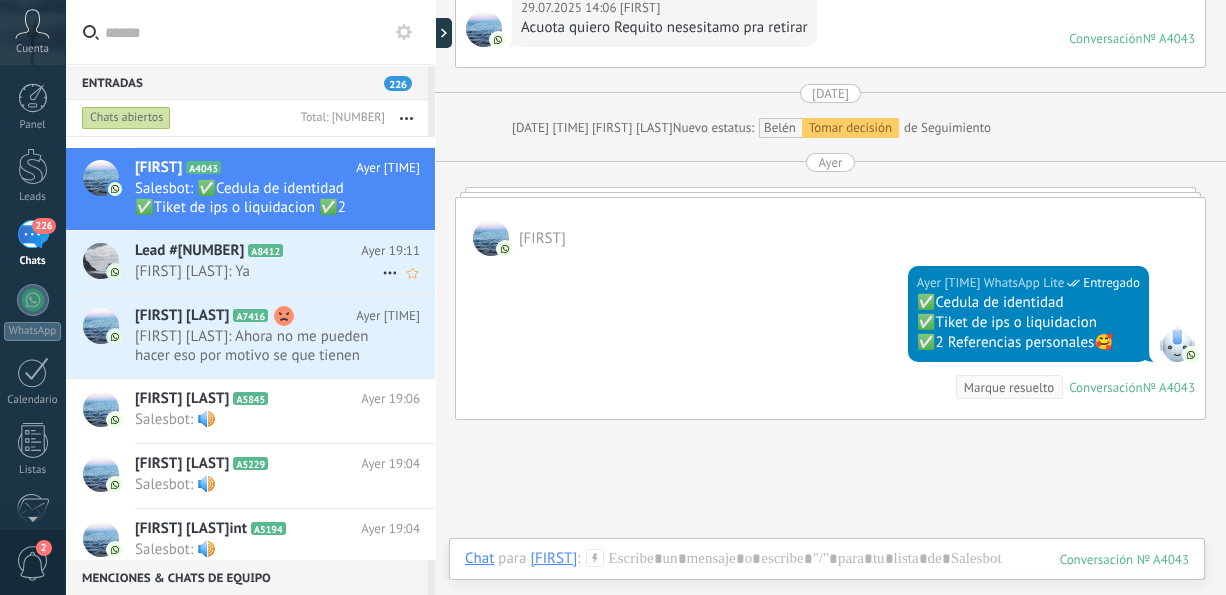 click on "[FIRST] [LAST]: Ya" at bounding box center (258, 271) 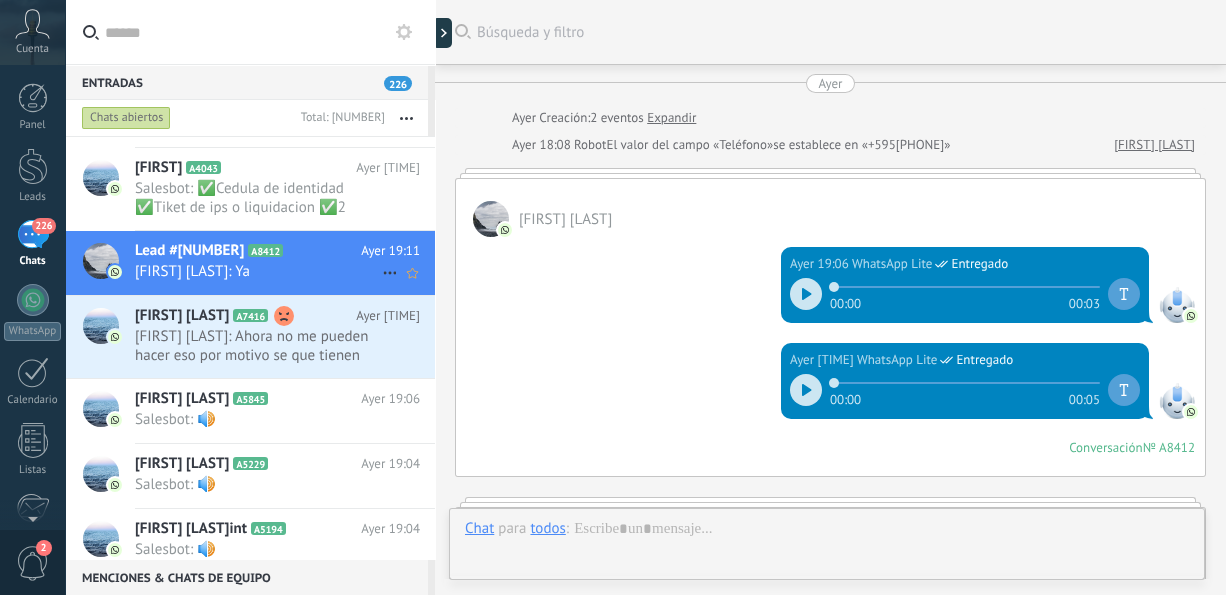 scroll, scrollTop: 1121, scrollLeft: 0, axis: vertical 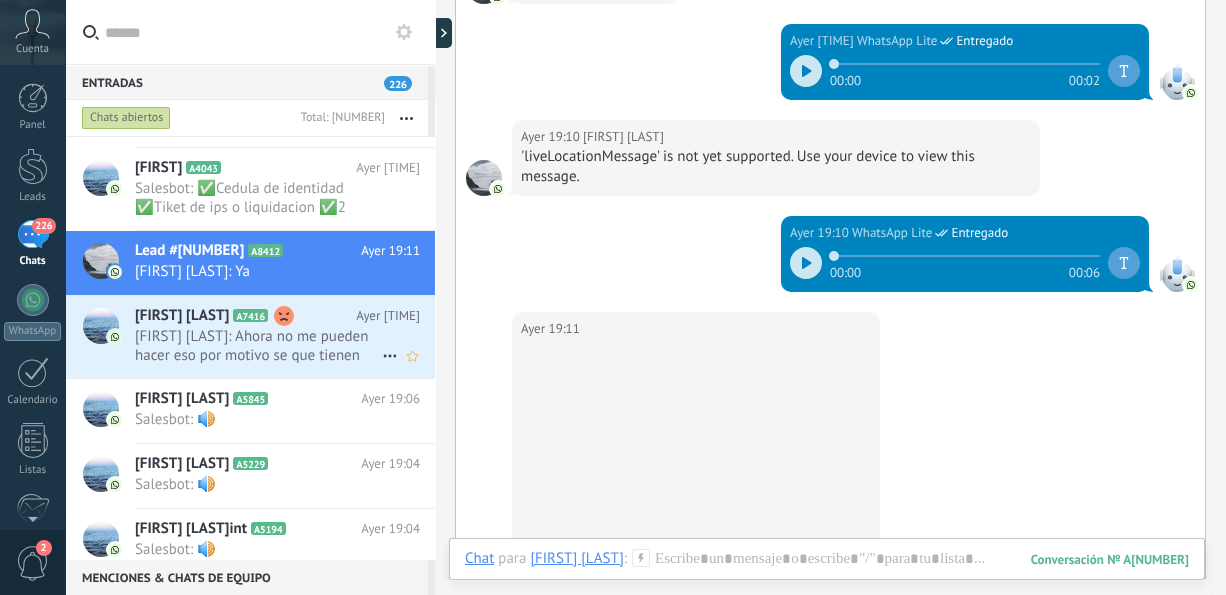 click on "[FIRST] [LAST]: Ahora no me pueden hacer eso por motivo se que tienen problemas de factura hoy me dijo mi patrón" at bounding box center (258, 346) 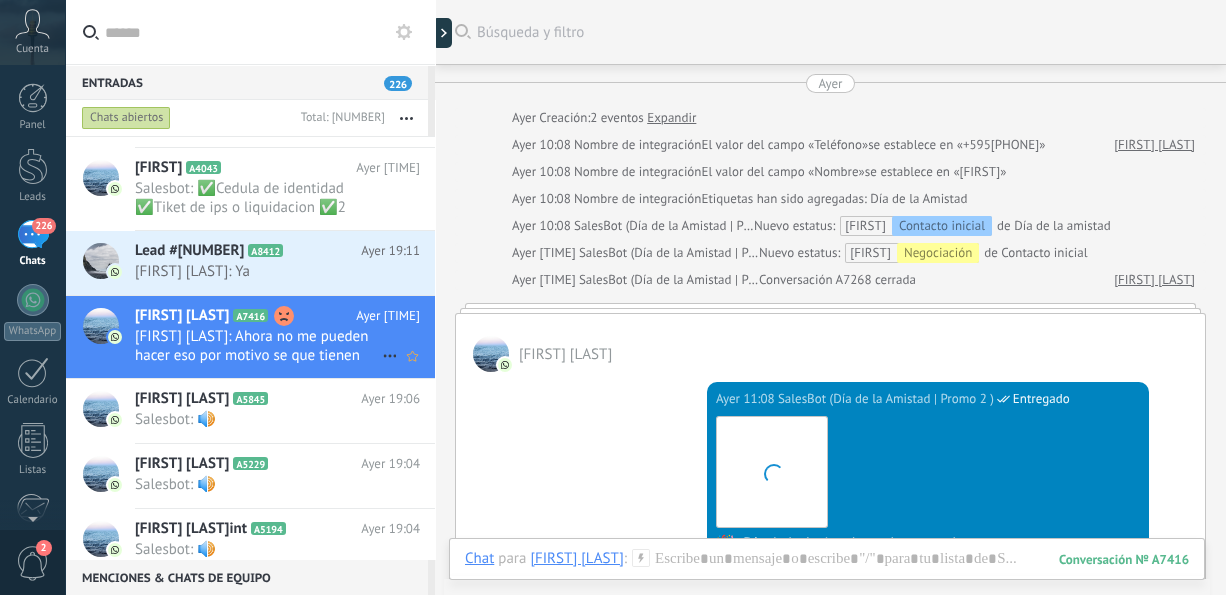scroll, scrollTop: 1282, scrollLeft: 0, axis: vertical 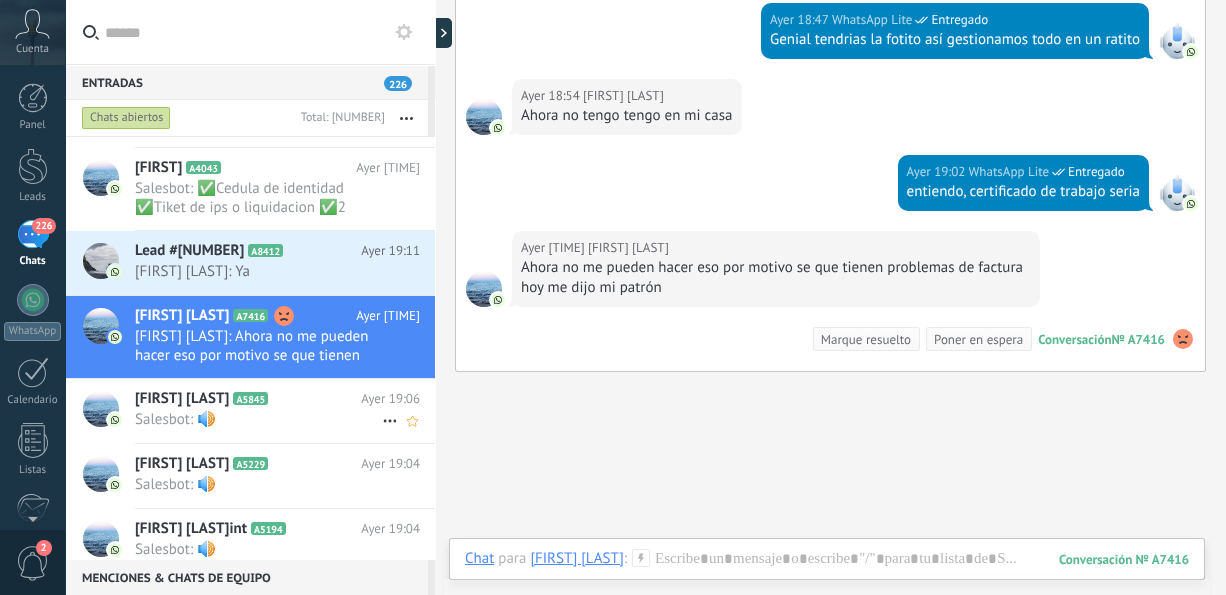 click on "Salesbot: 🔊" at bounding box center (258, 419) 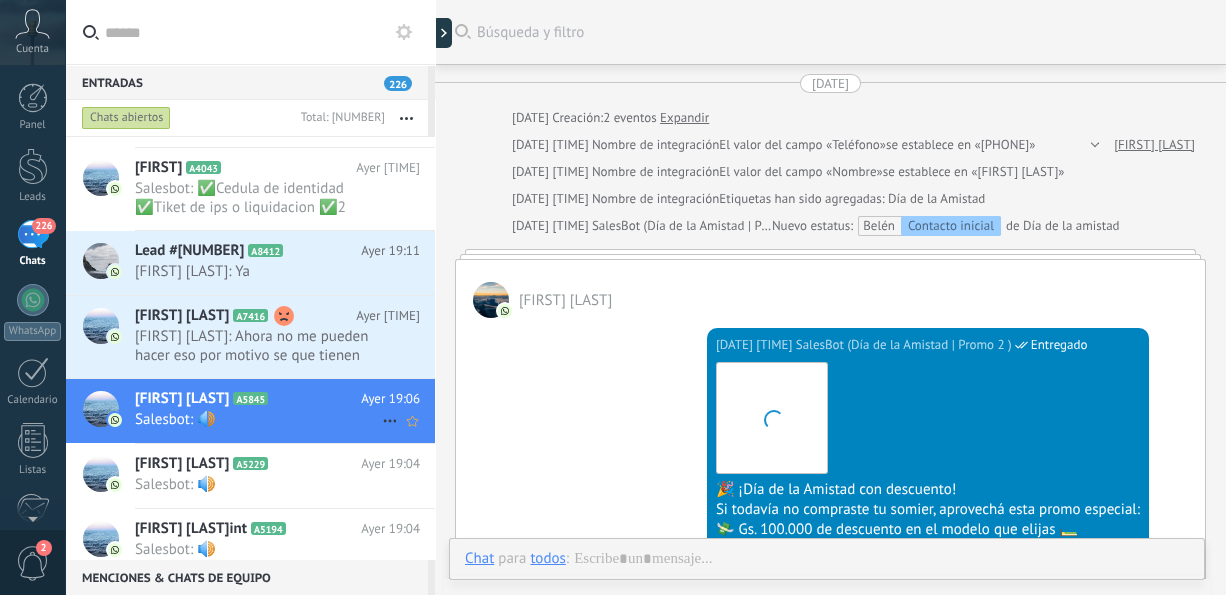 scroll, scrollTop: 1643, scrollLeft: 0, axis: vertical 